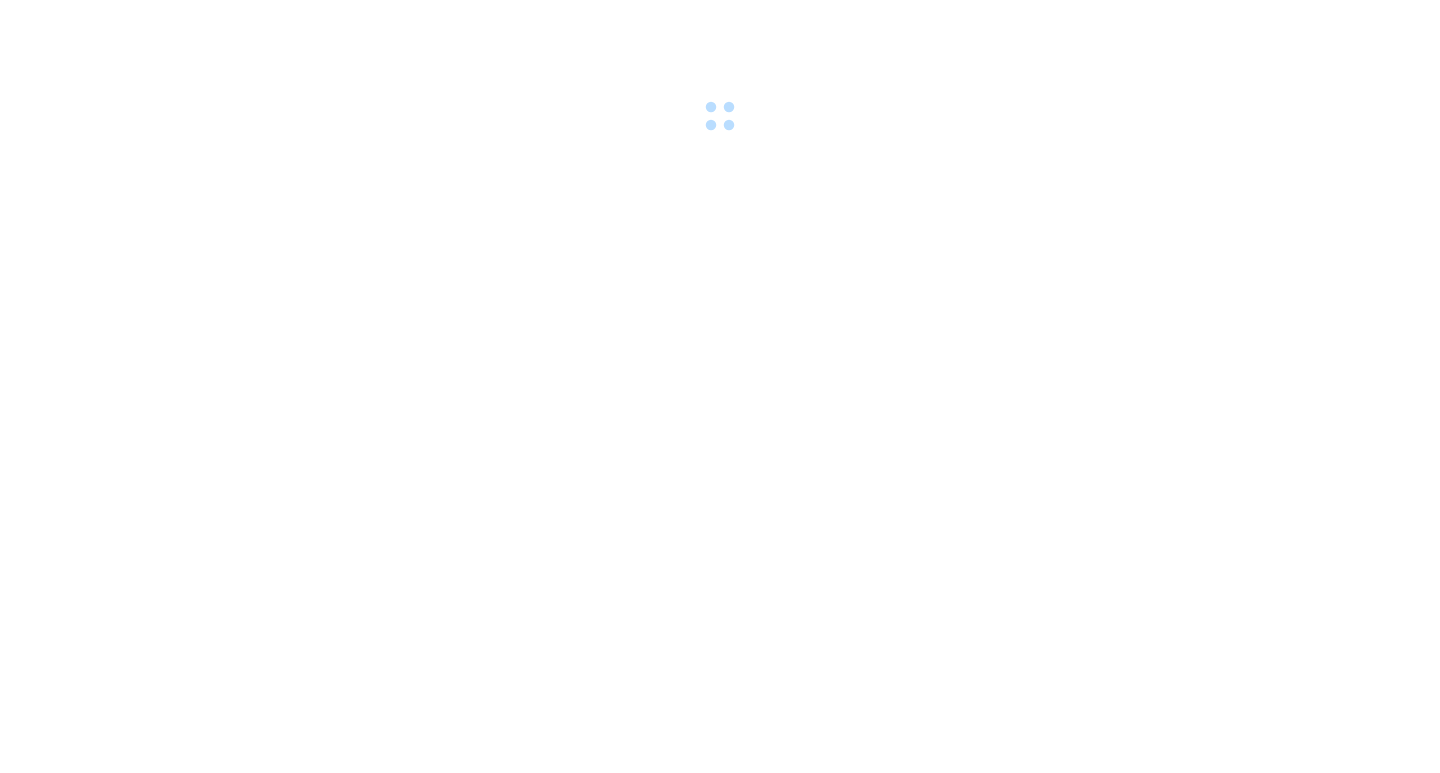 scroll, scrollTop: 0, scrollLeft: 0, axis: both 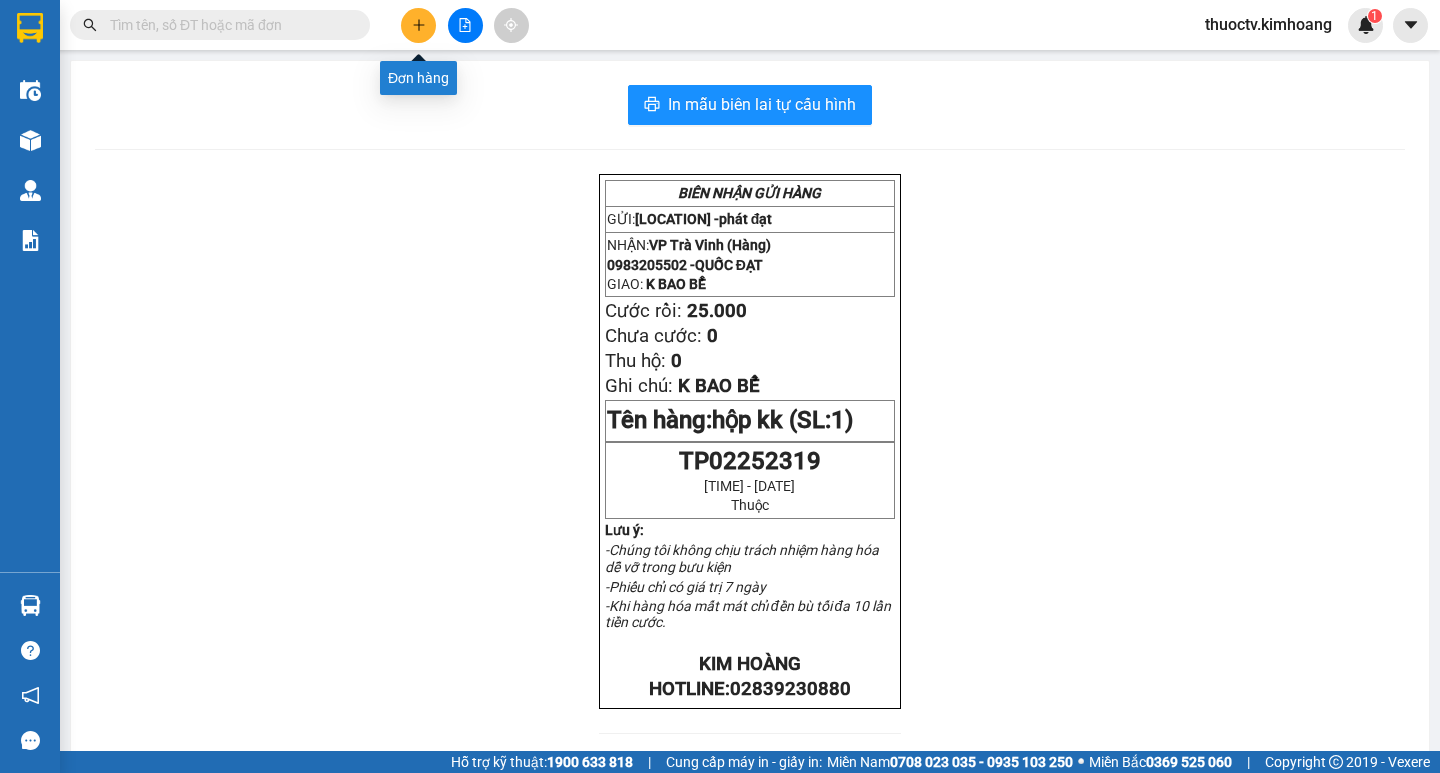 click 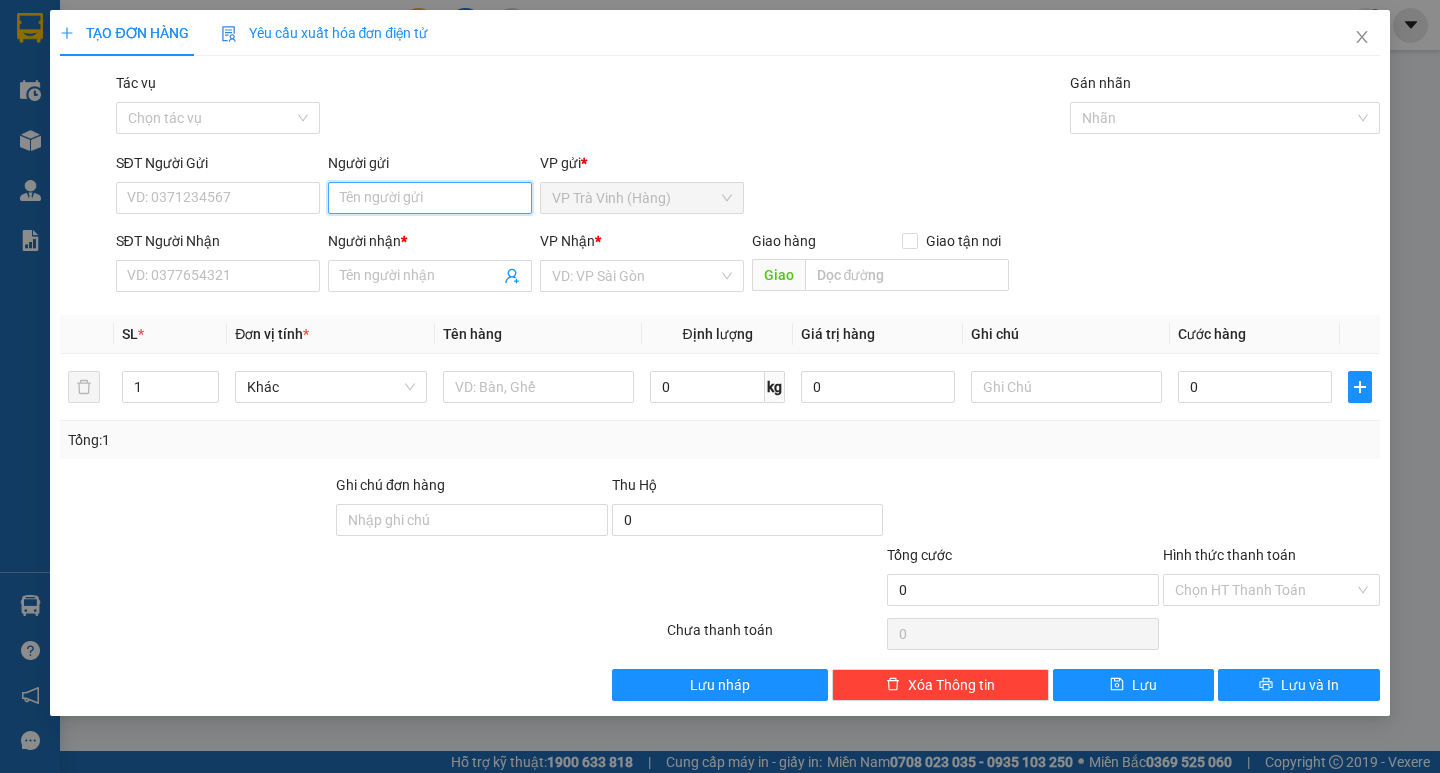 click on "Người gửi" at bounding box center (430, 198) 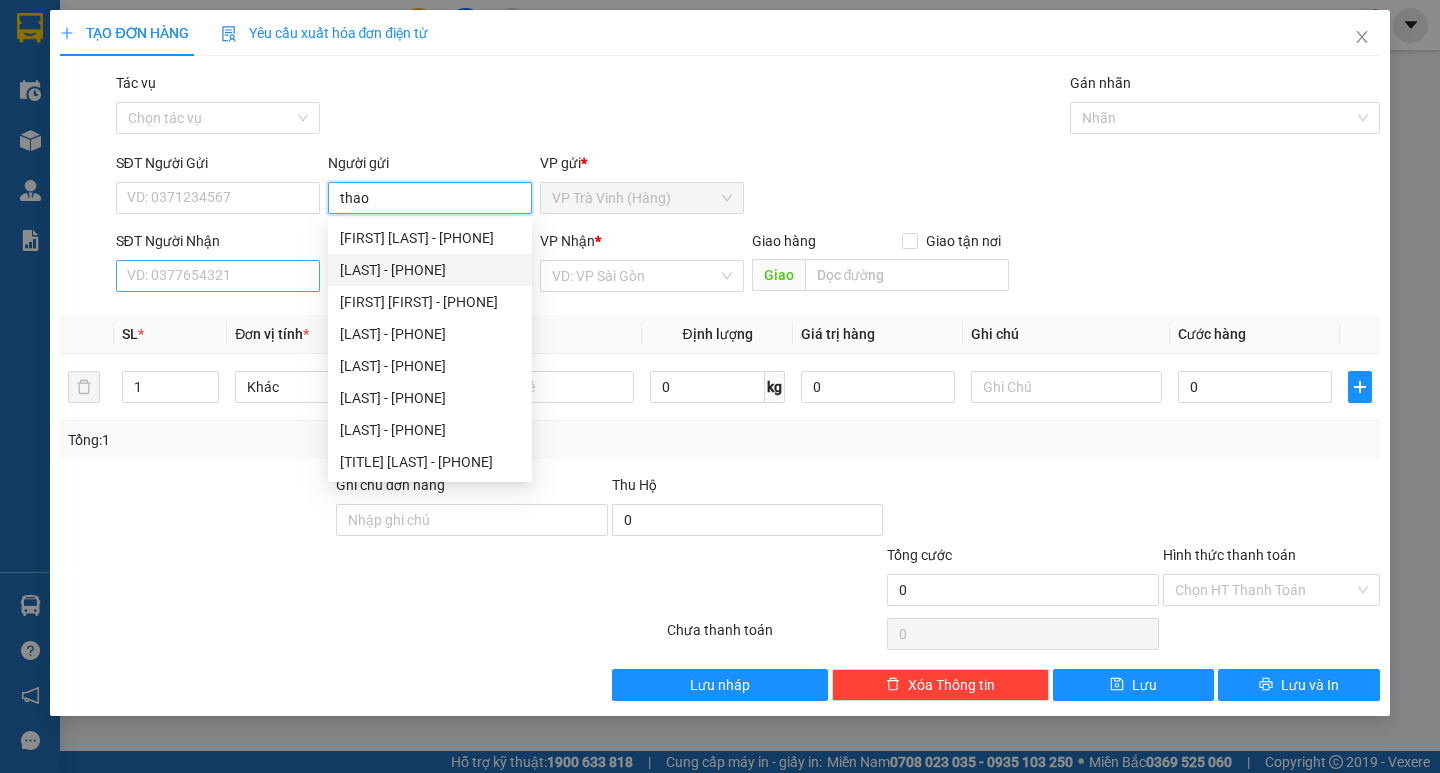 type on "thao" 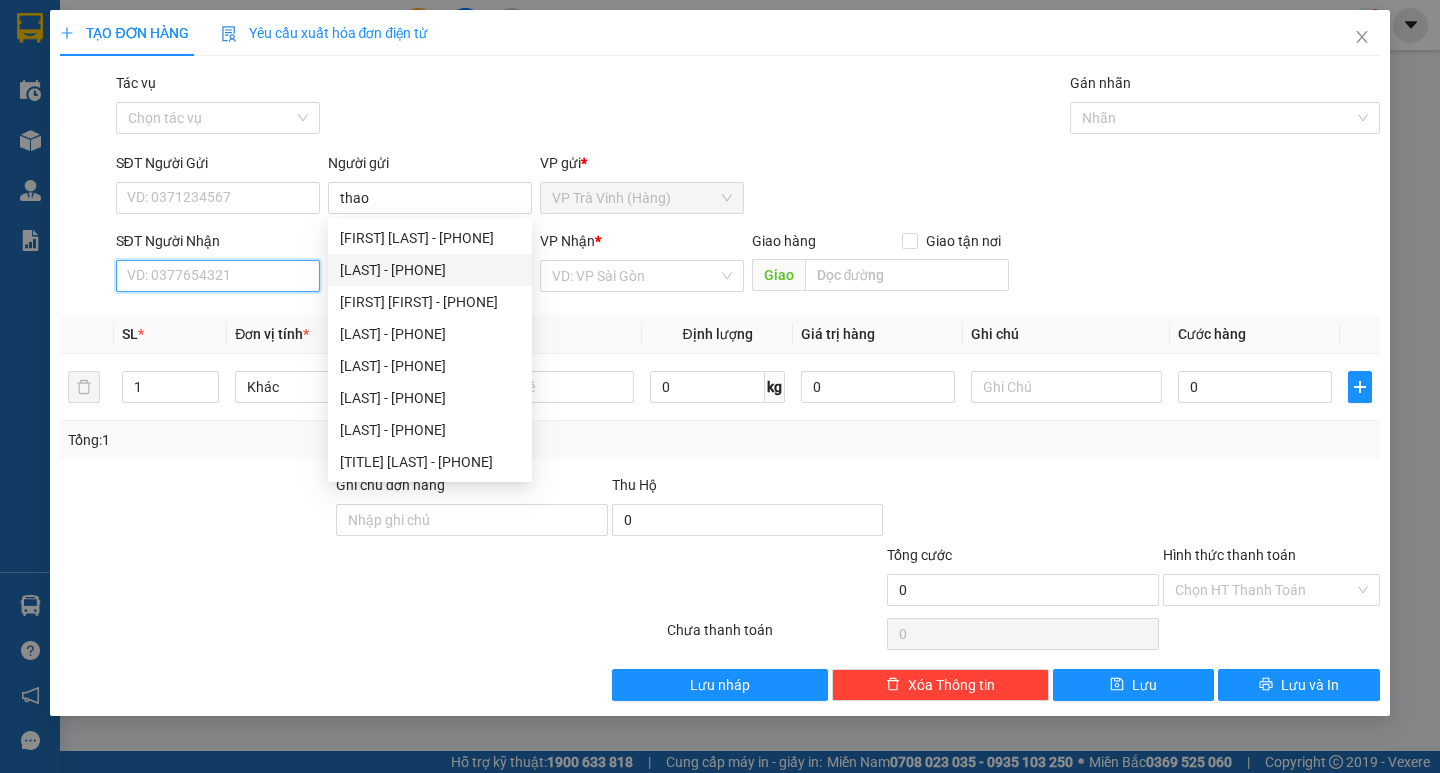 click on "SĐT Người Nhận" at bounding box center [218, 276] 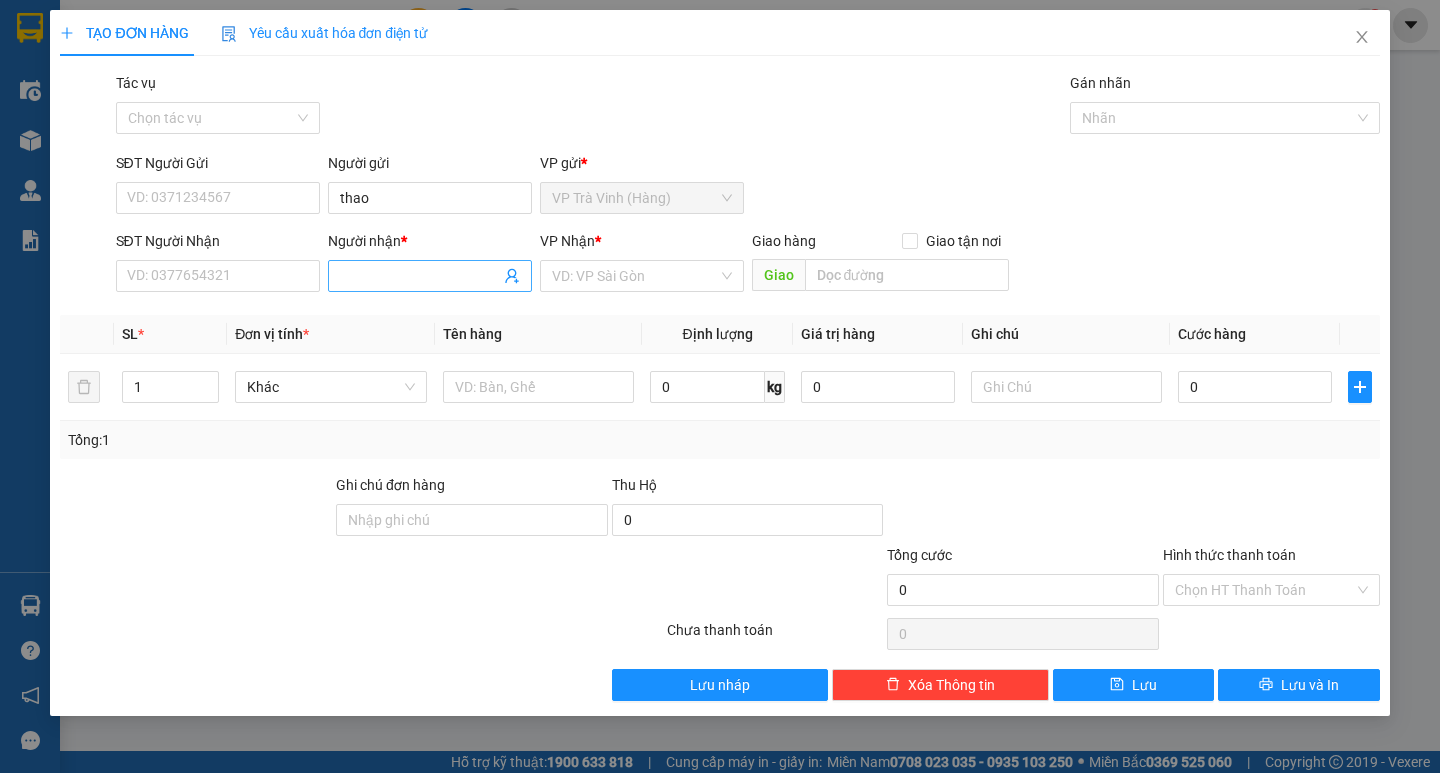 click on "Người nhận  *" at bounding box center (420, 276) 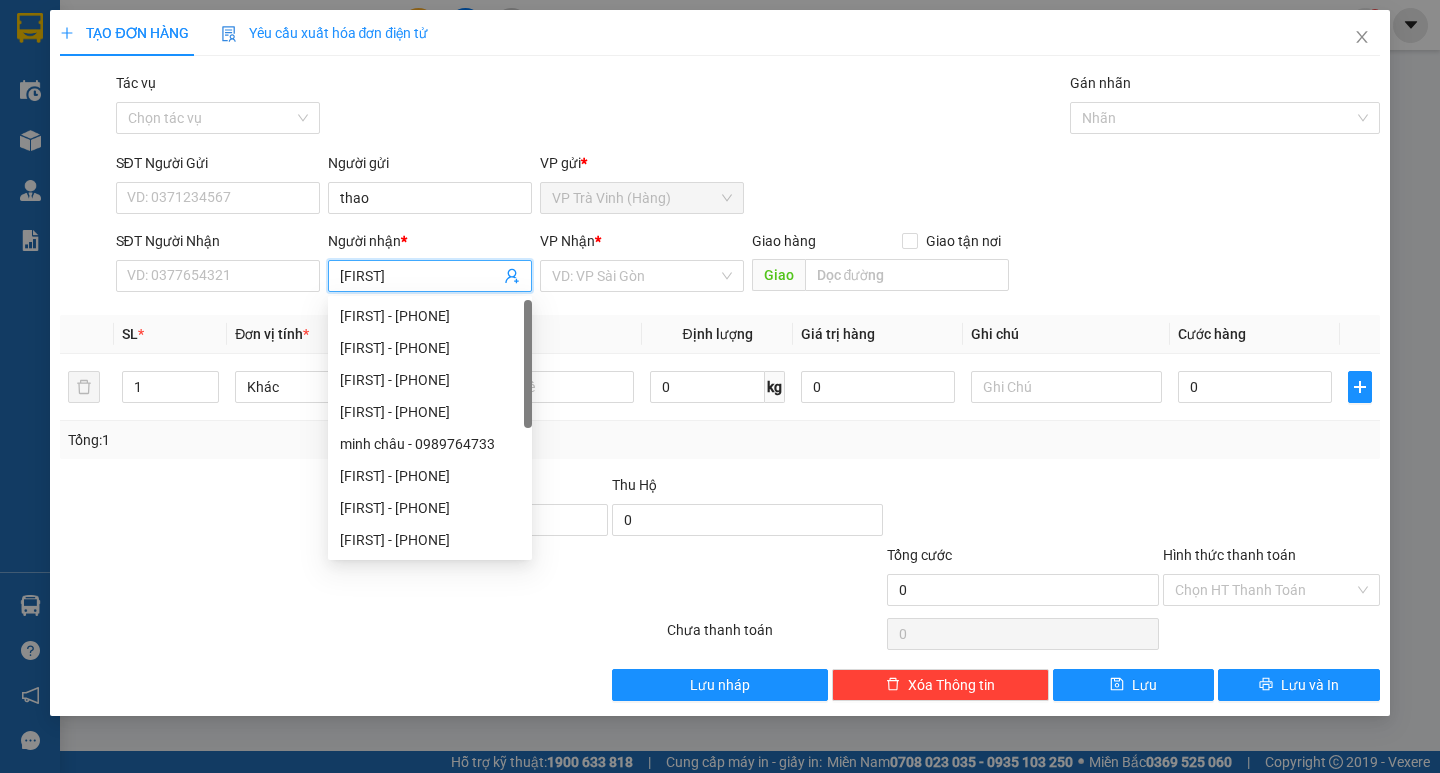 type on "[FIRST]" 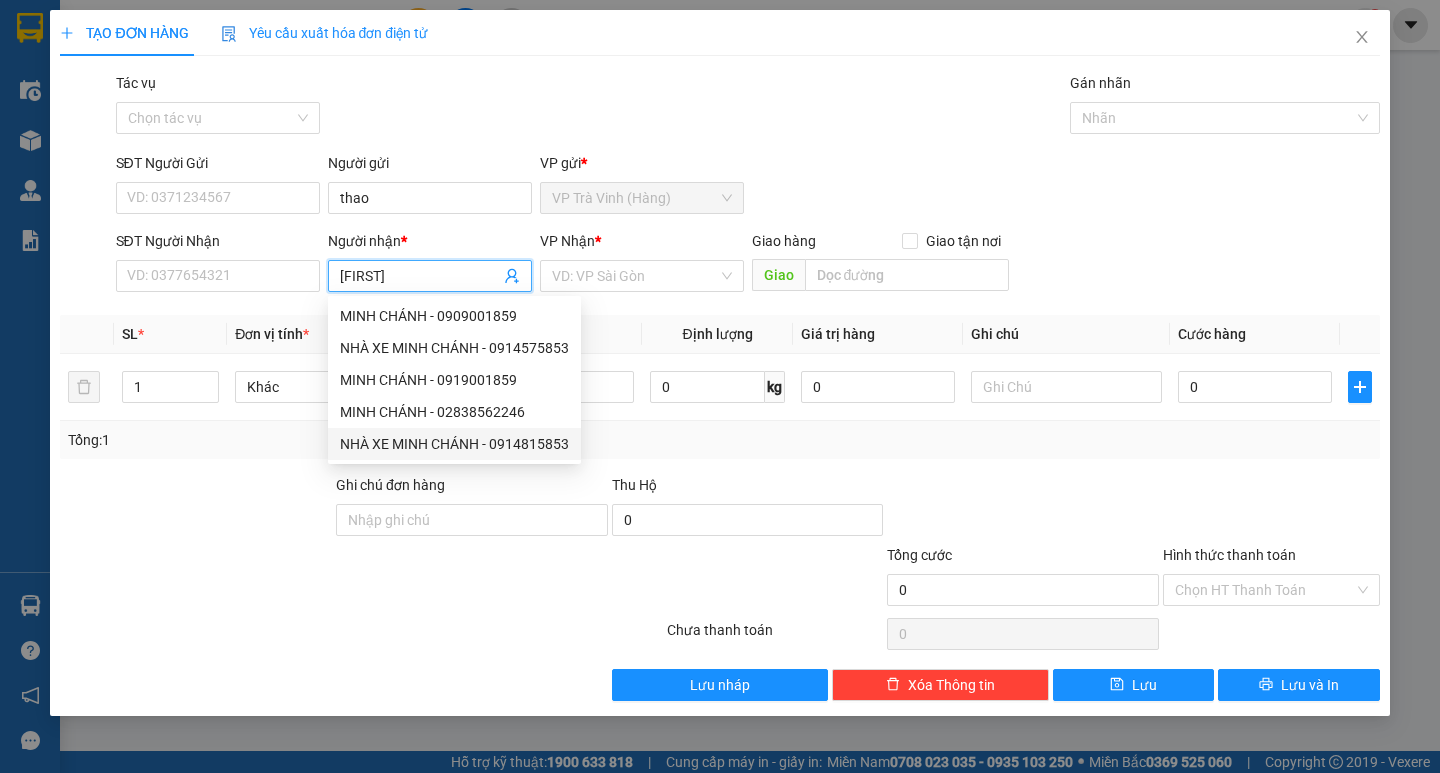 click on "NHÀ XE MINH CHÁNH - 0914815853" at bounding box center [454, 444] 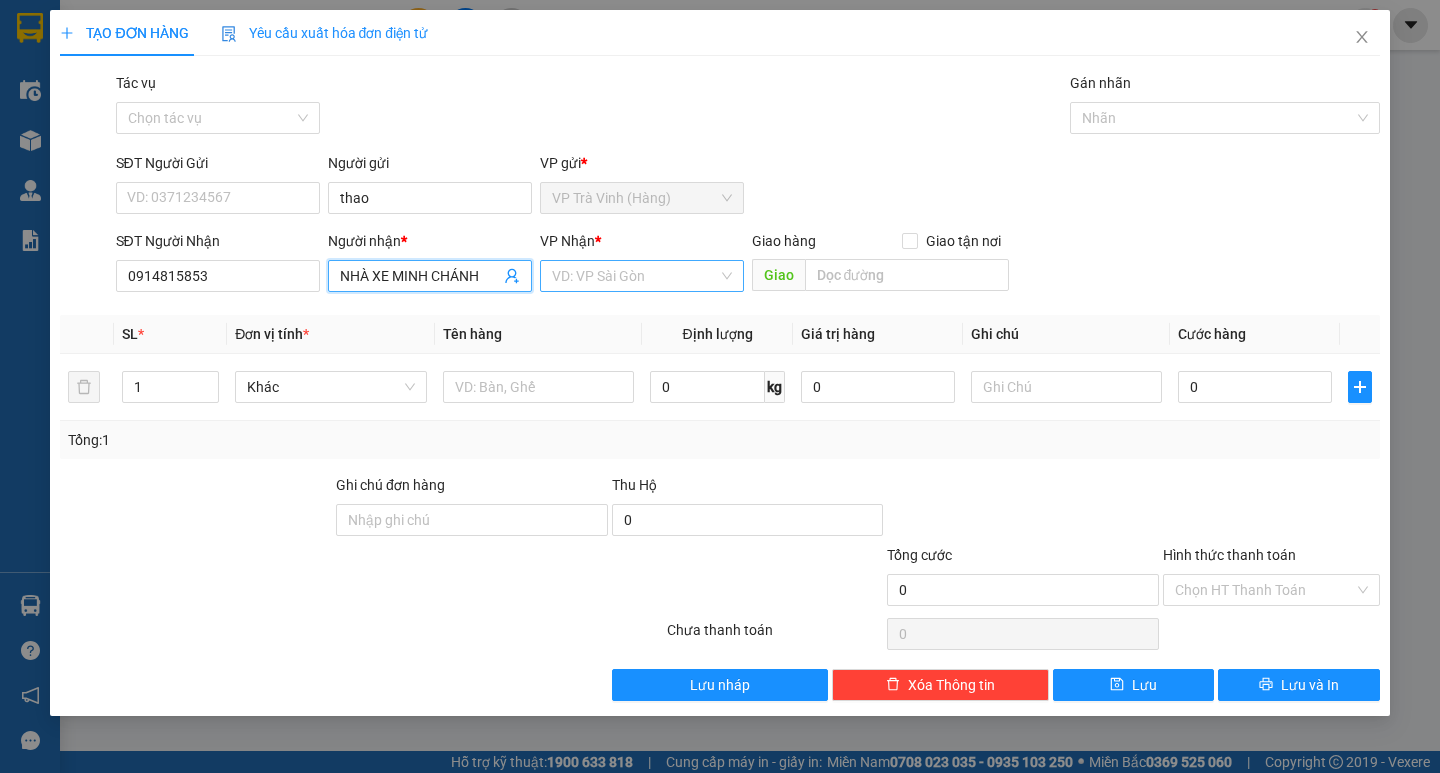 type on "NHÀ XE MINH CHÁNH" 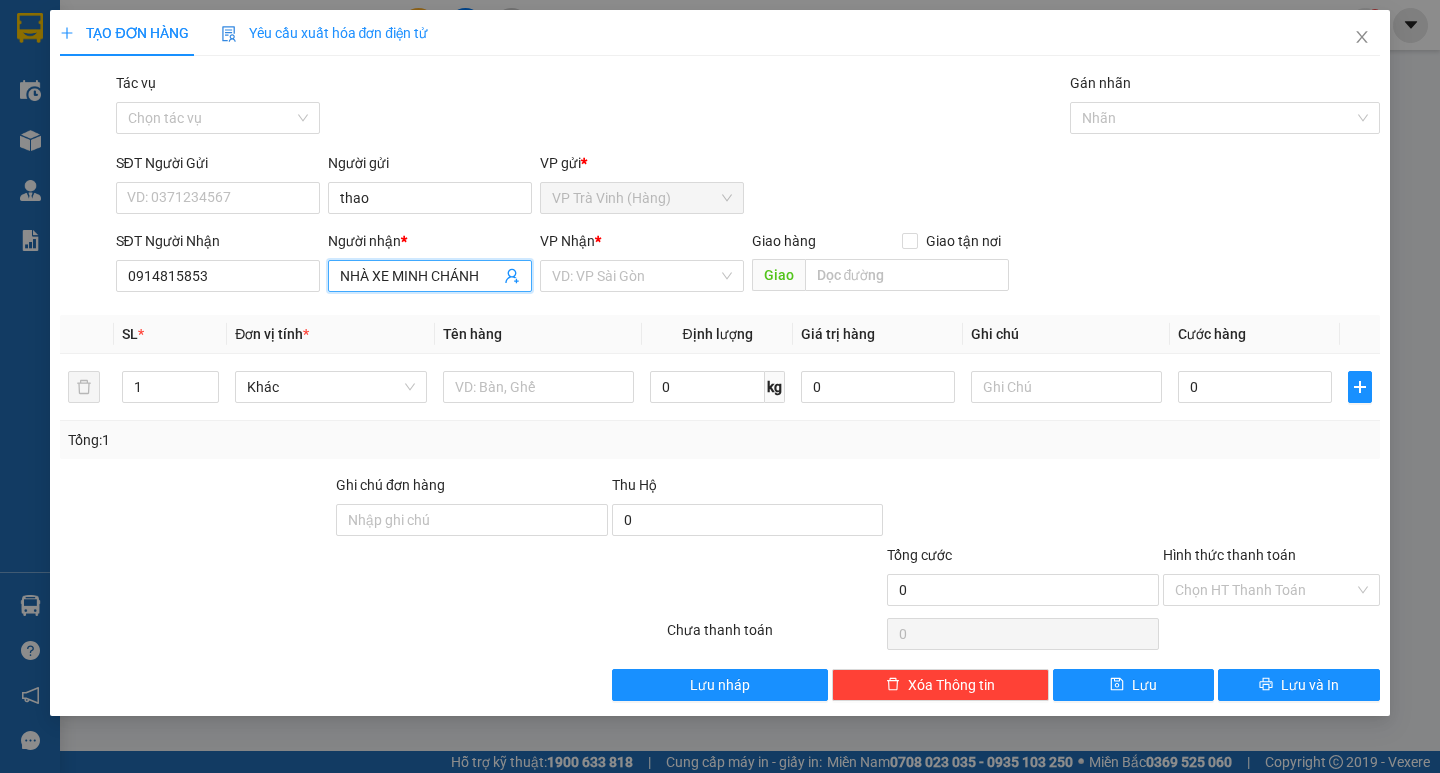 click at bounding box center [635, 276] 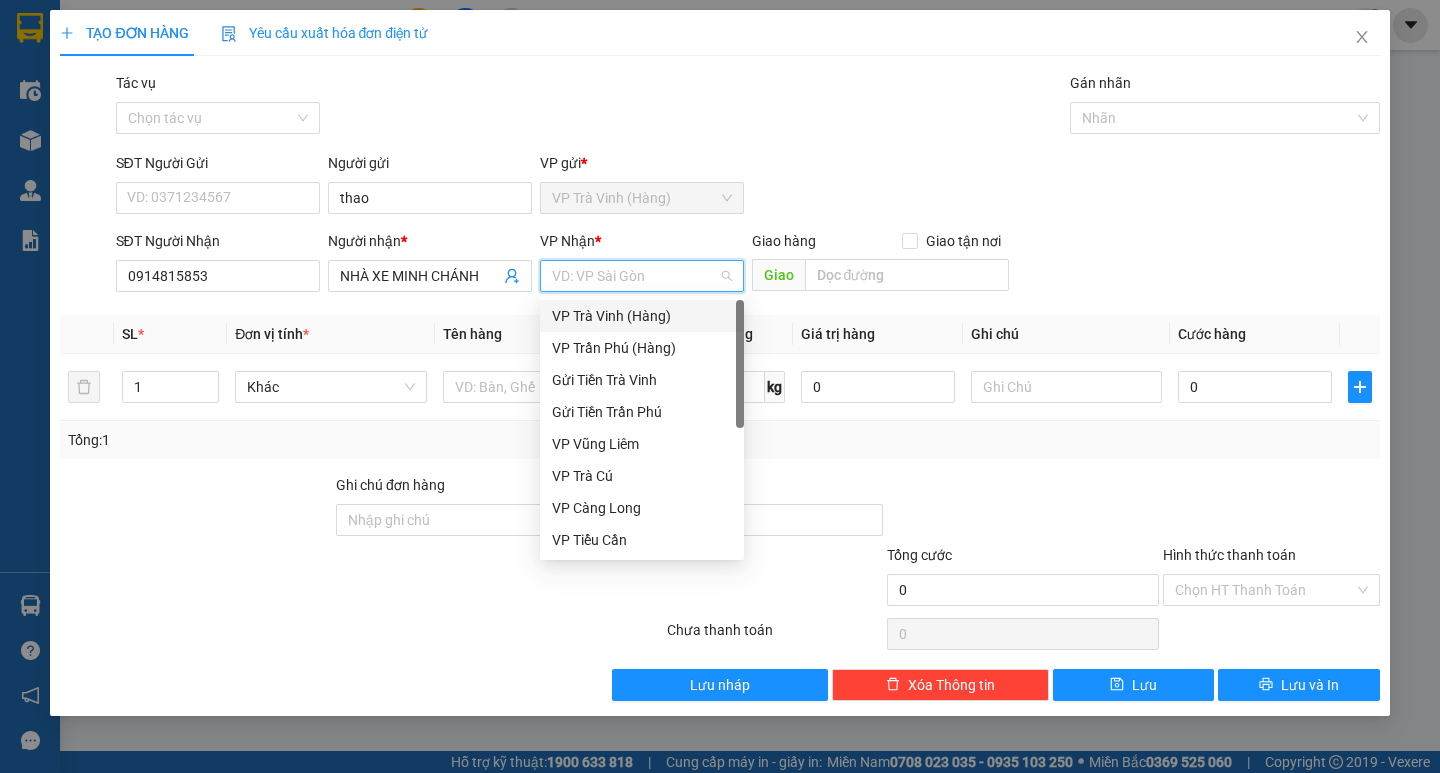 click on "VP Trà Vinh (Hàng)" at bounding box center (642, 316) 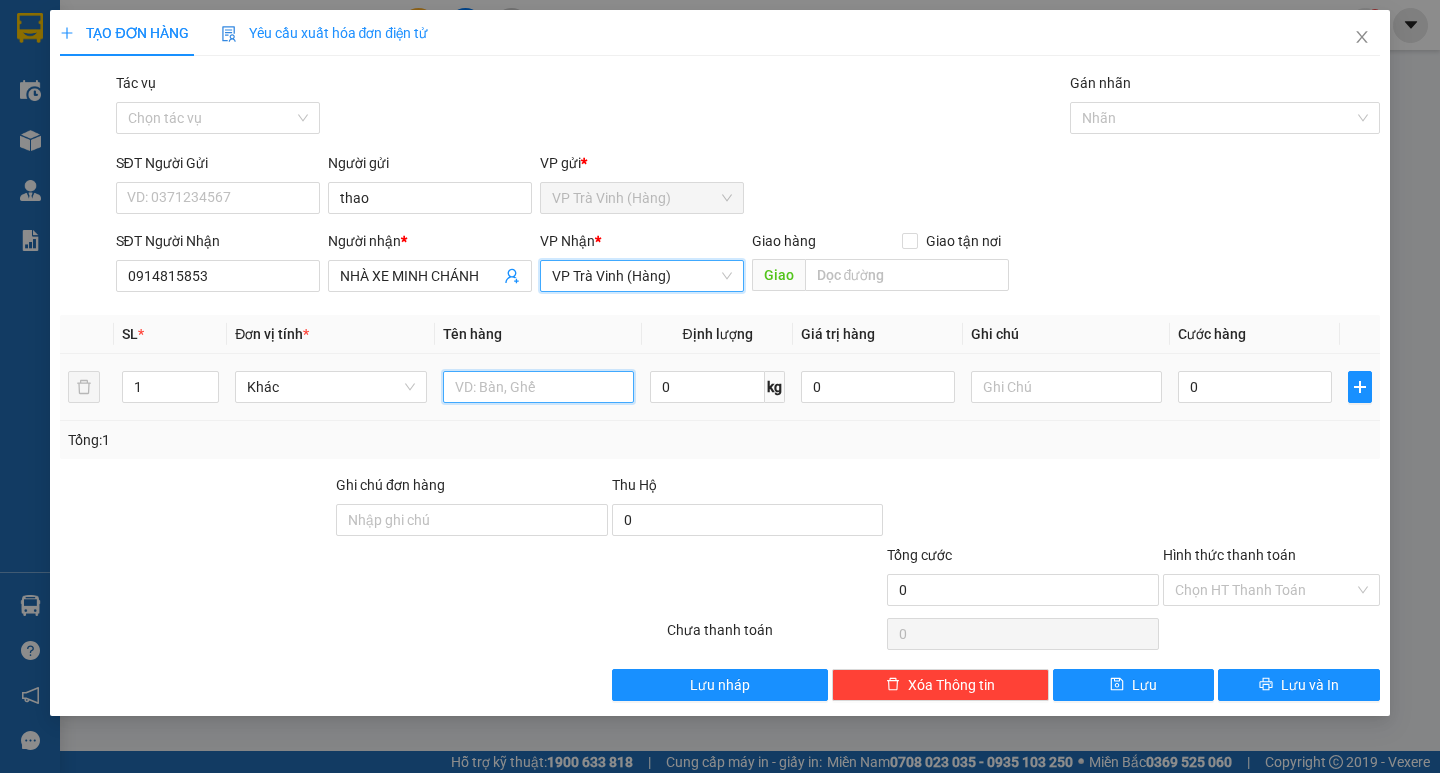 click at bounding box center [538, 387] 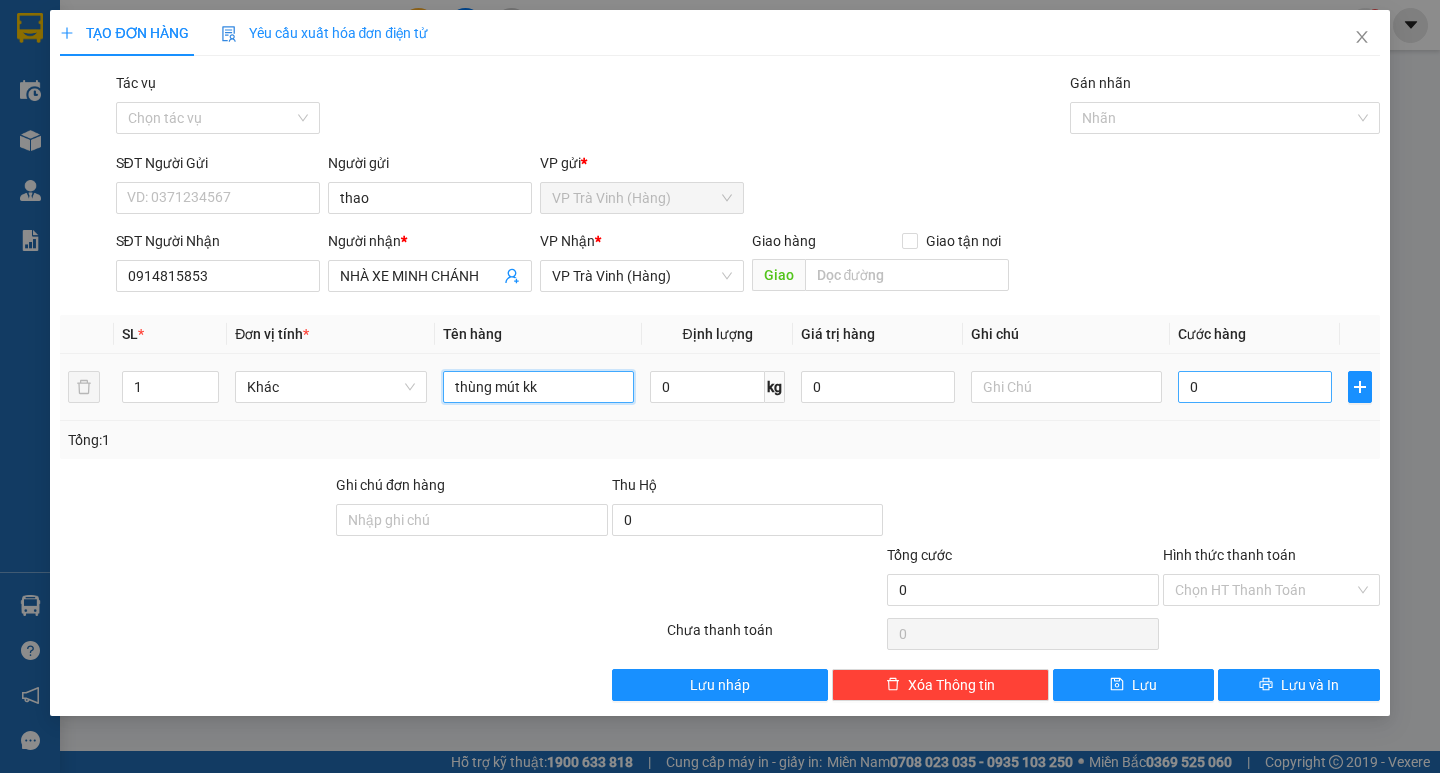 type on "thùng mút kk" 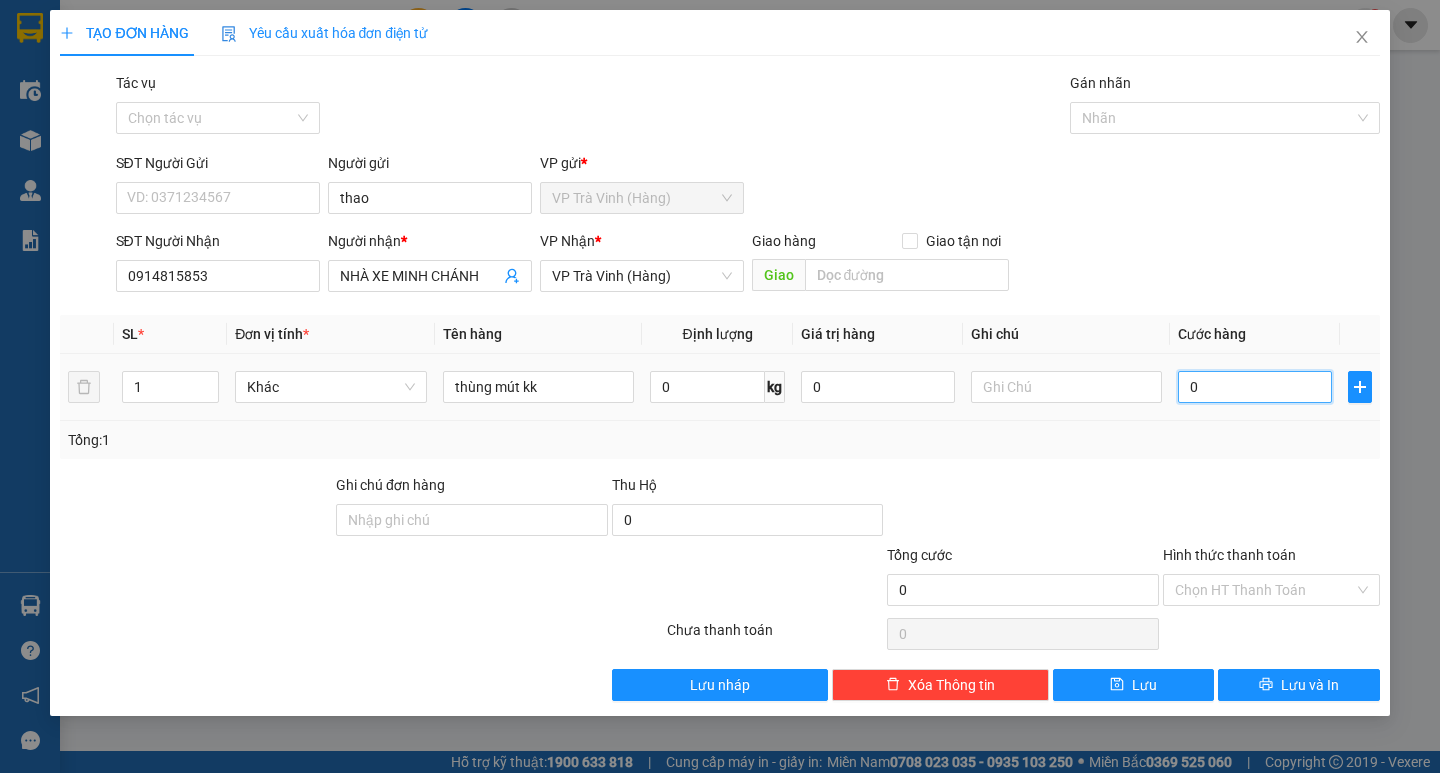 click on "0" at bounding box center (1255, 387) 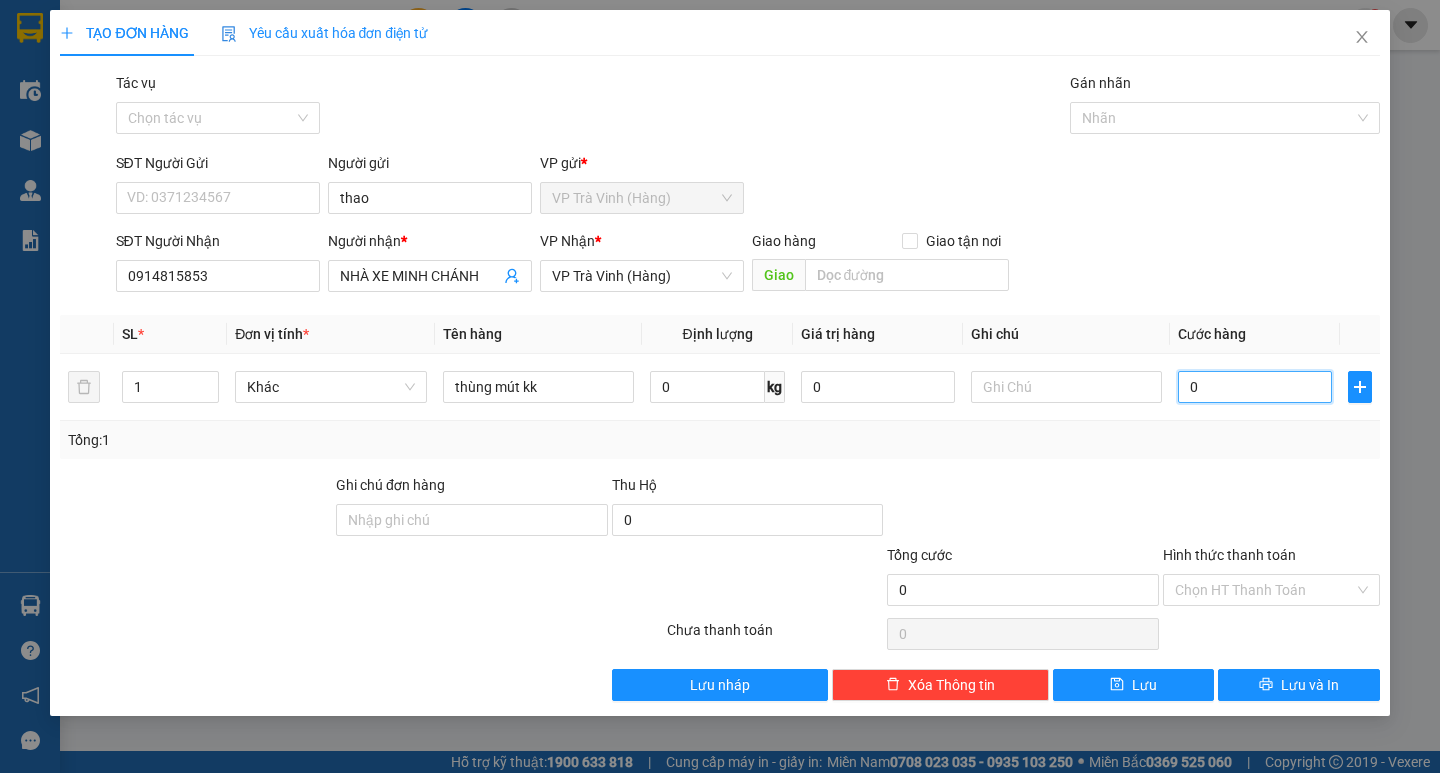 type on "7" 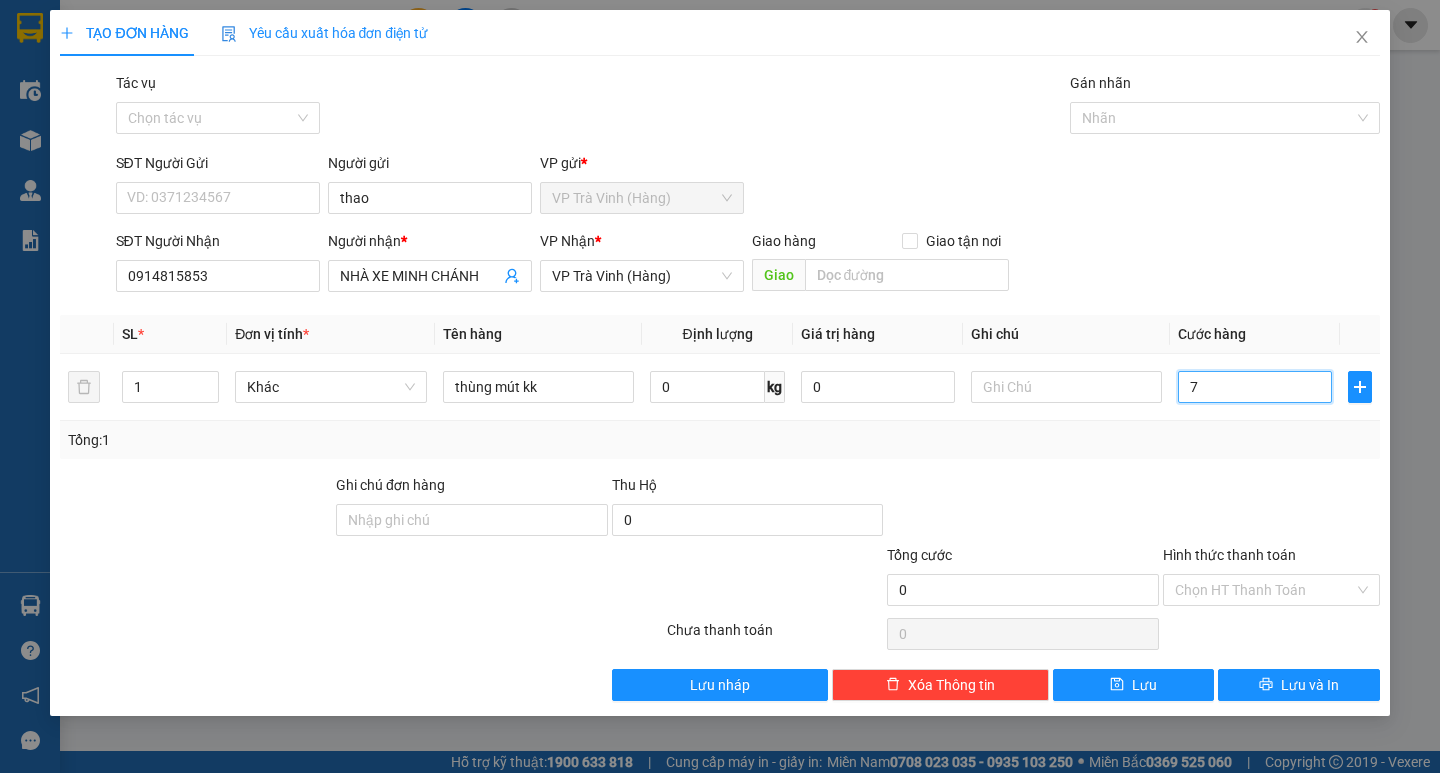 type on "7" 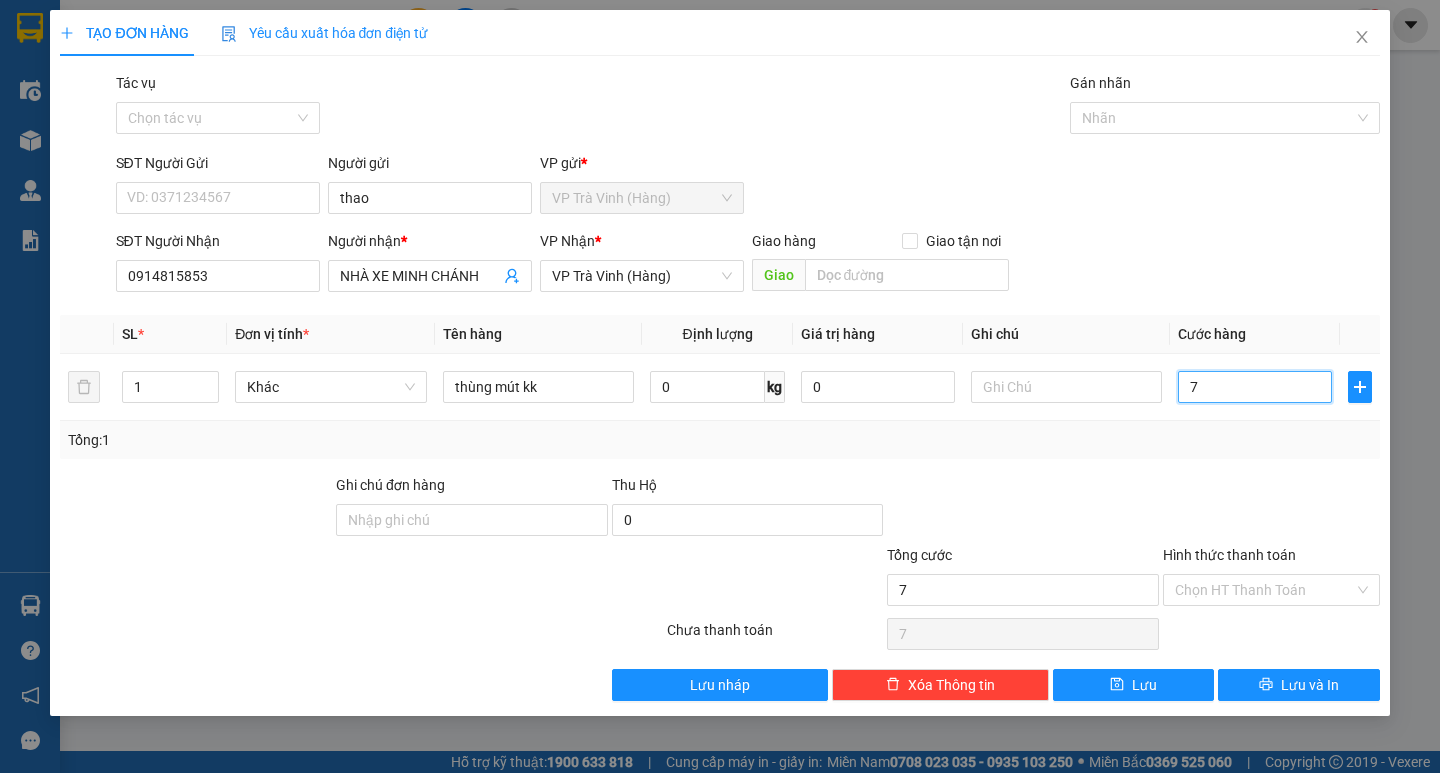 type on "70" 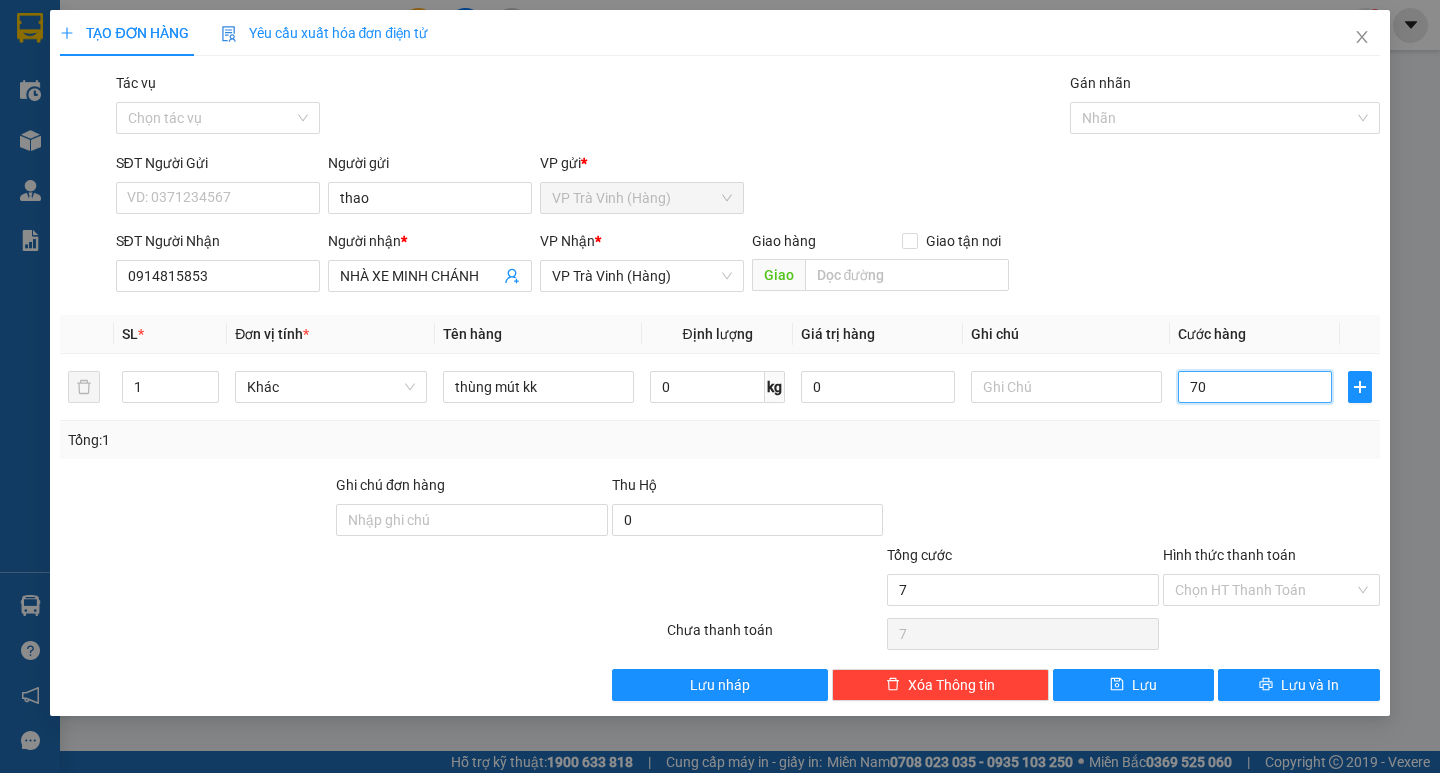 type on "70" 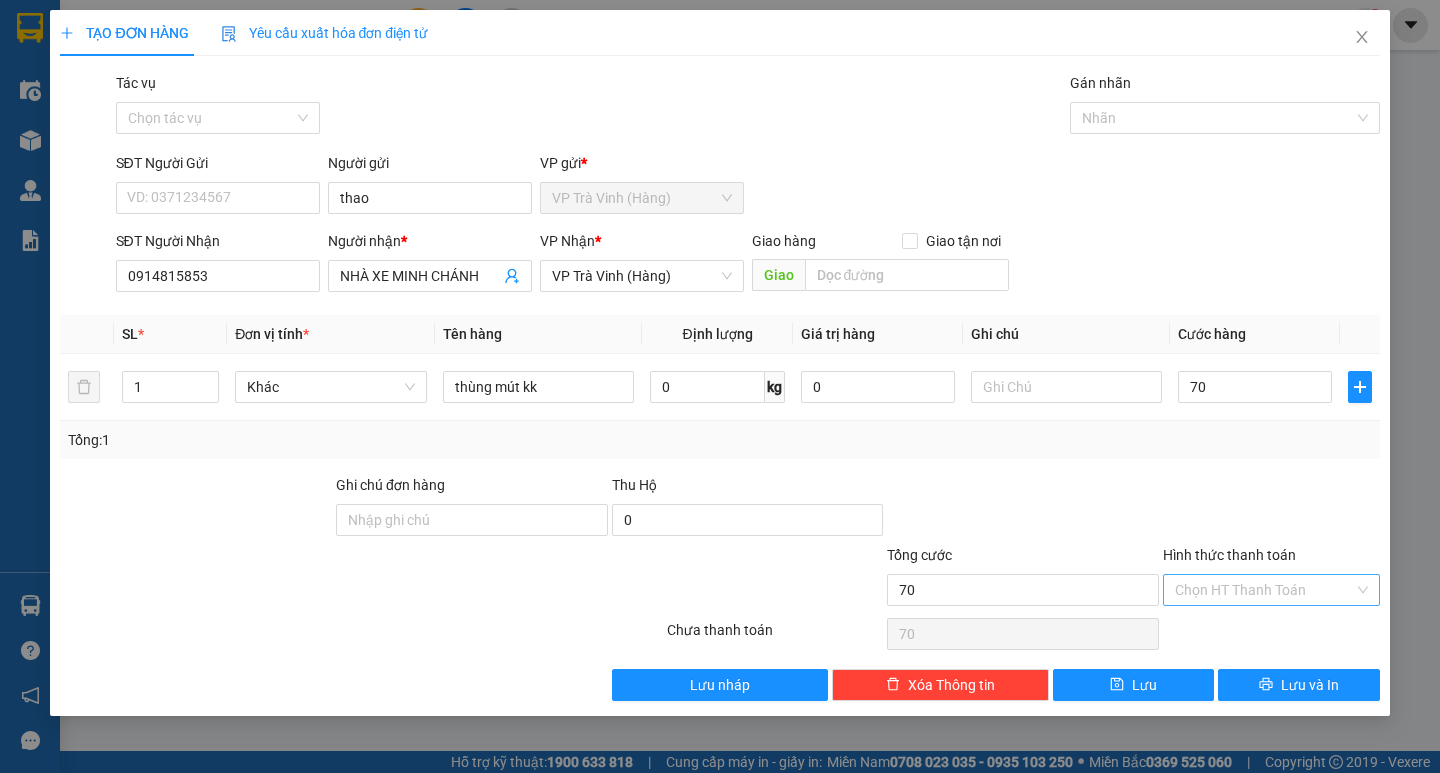 type on "70.000" 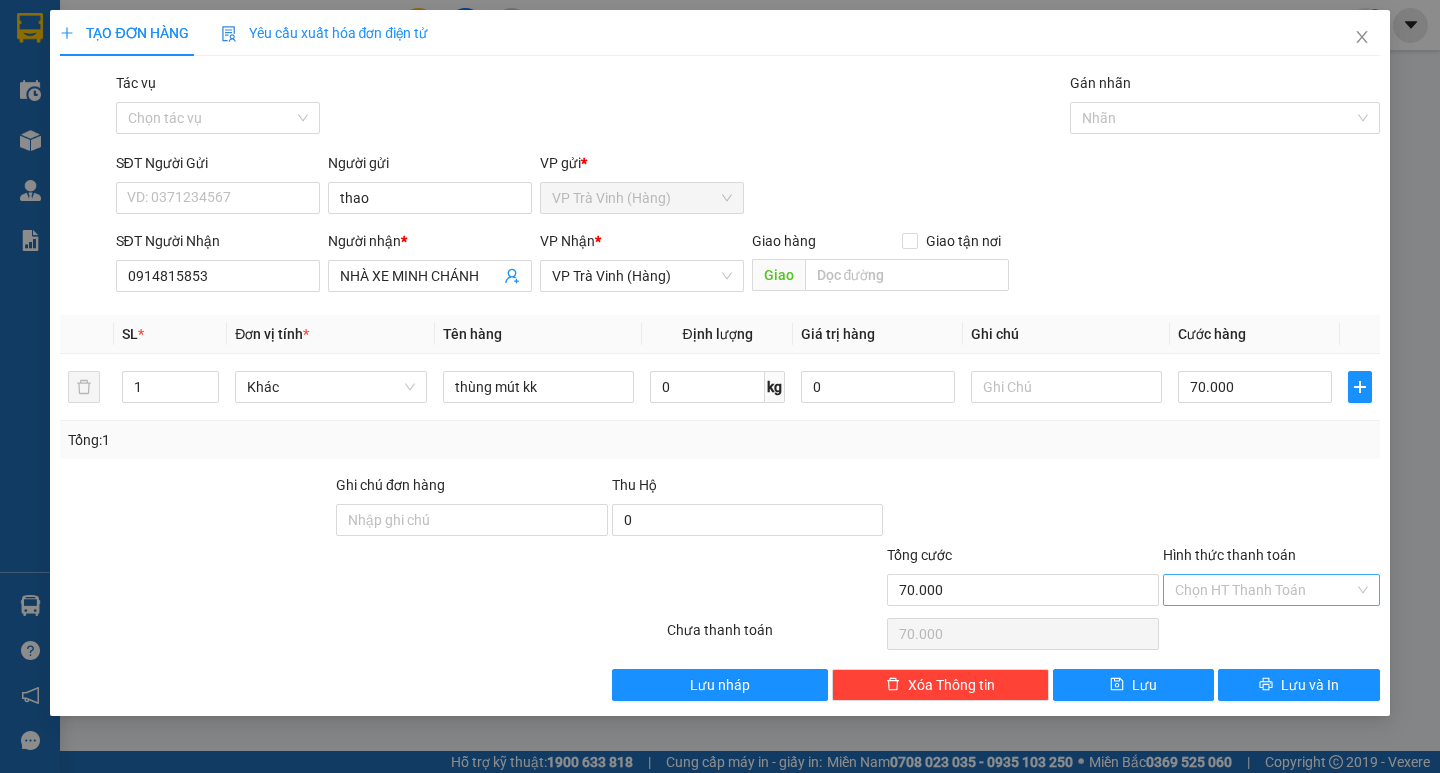 click on "Hình thức thanh toán" at bounding box center [1264, 590] 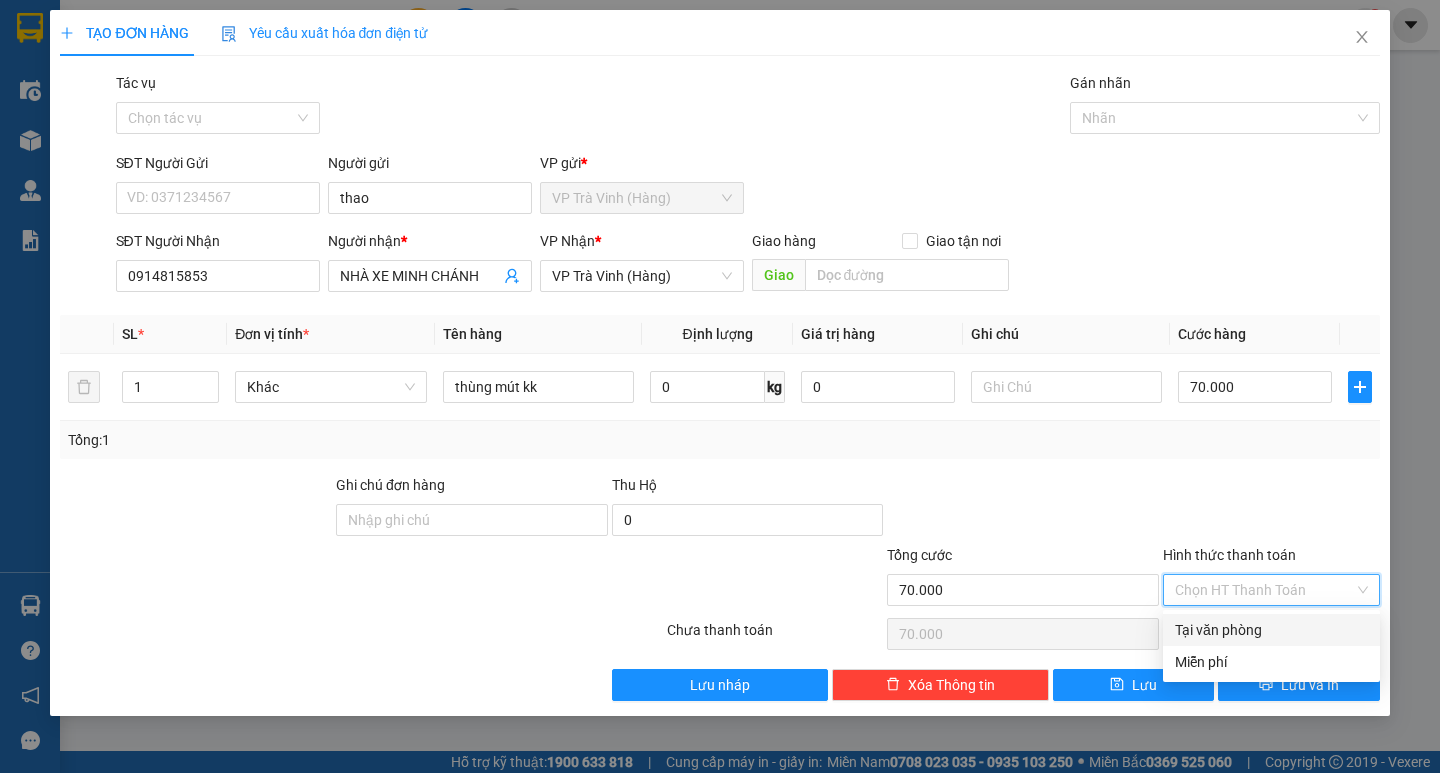 click on "Tại văn phòng" at bounding box center (1271, 630) 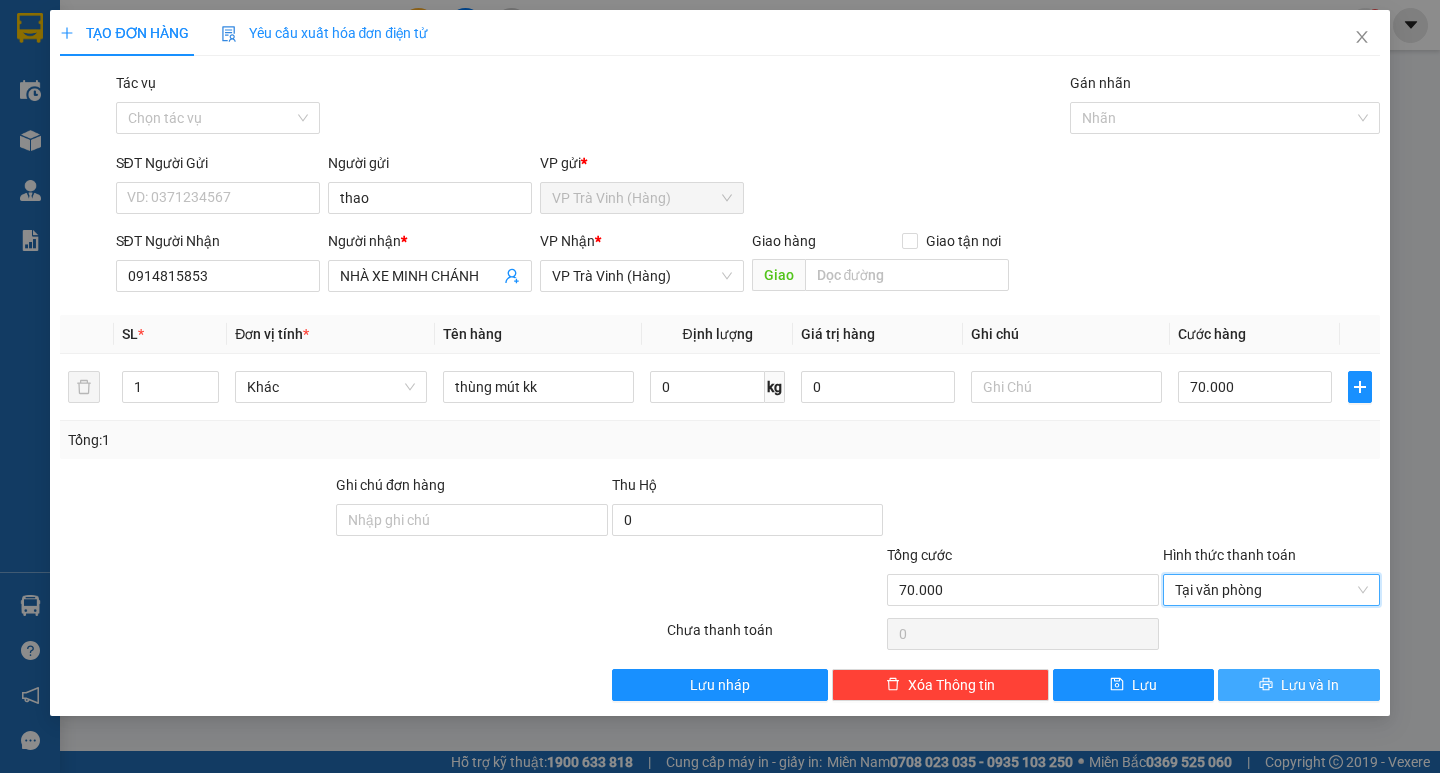 drag, startPoint x: 1303, startPoint y: 678, endPoint x: 1286, endPoint y: 628, distance: 52.810986 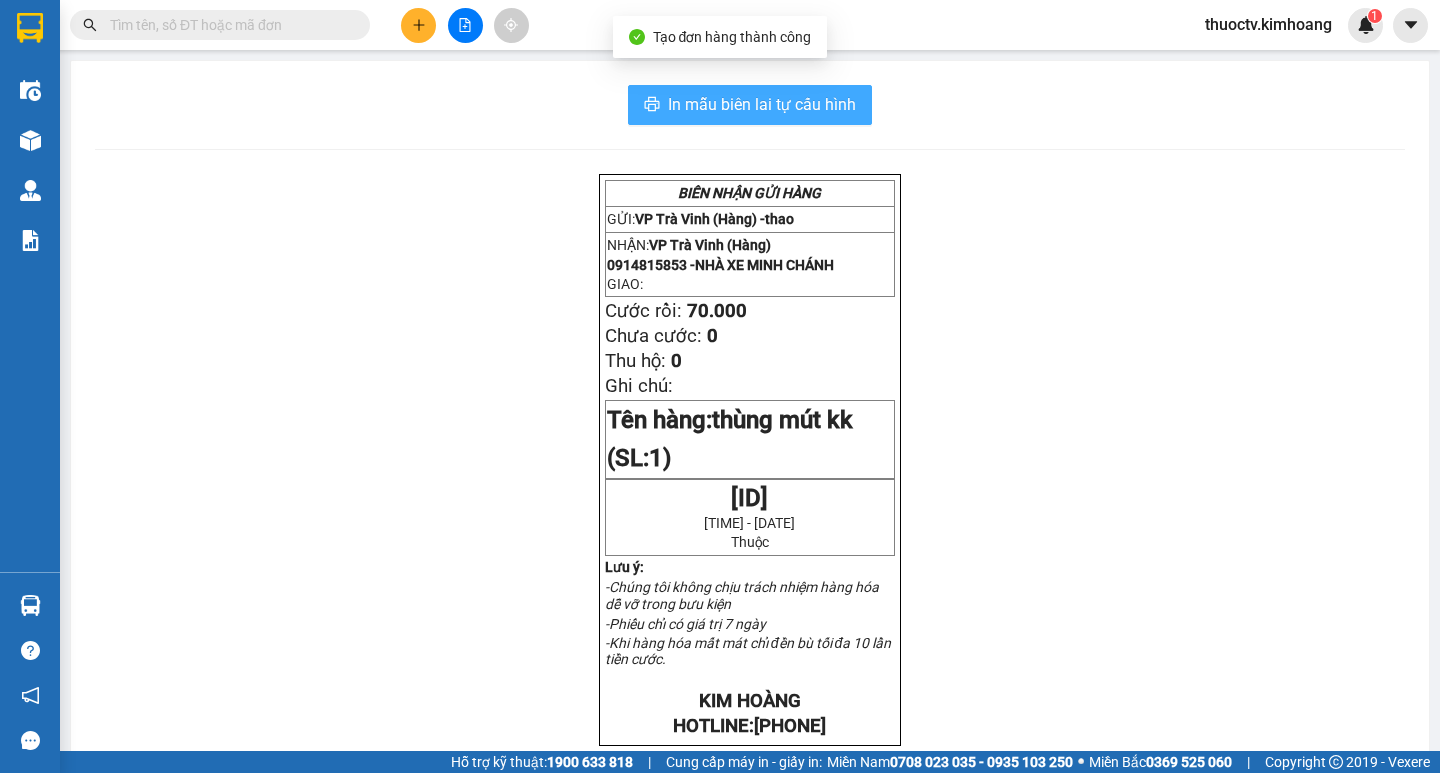 click on "In mẫu biên lai tự cấu hình" at bounding box center [762, 104] 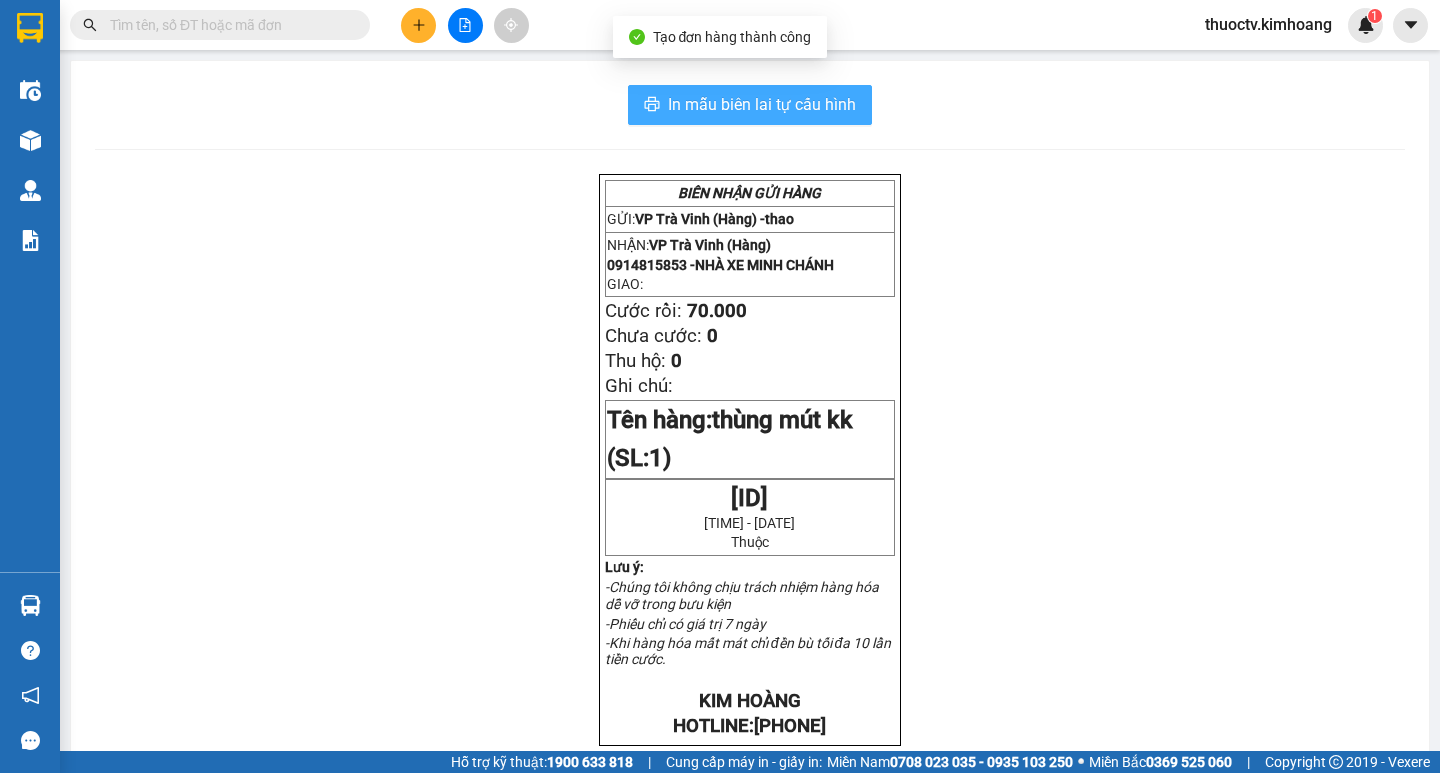 scroll, scrollTop: 0, scrollLeft: 0, axis: both 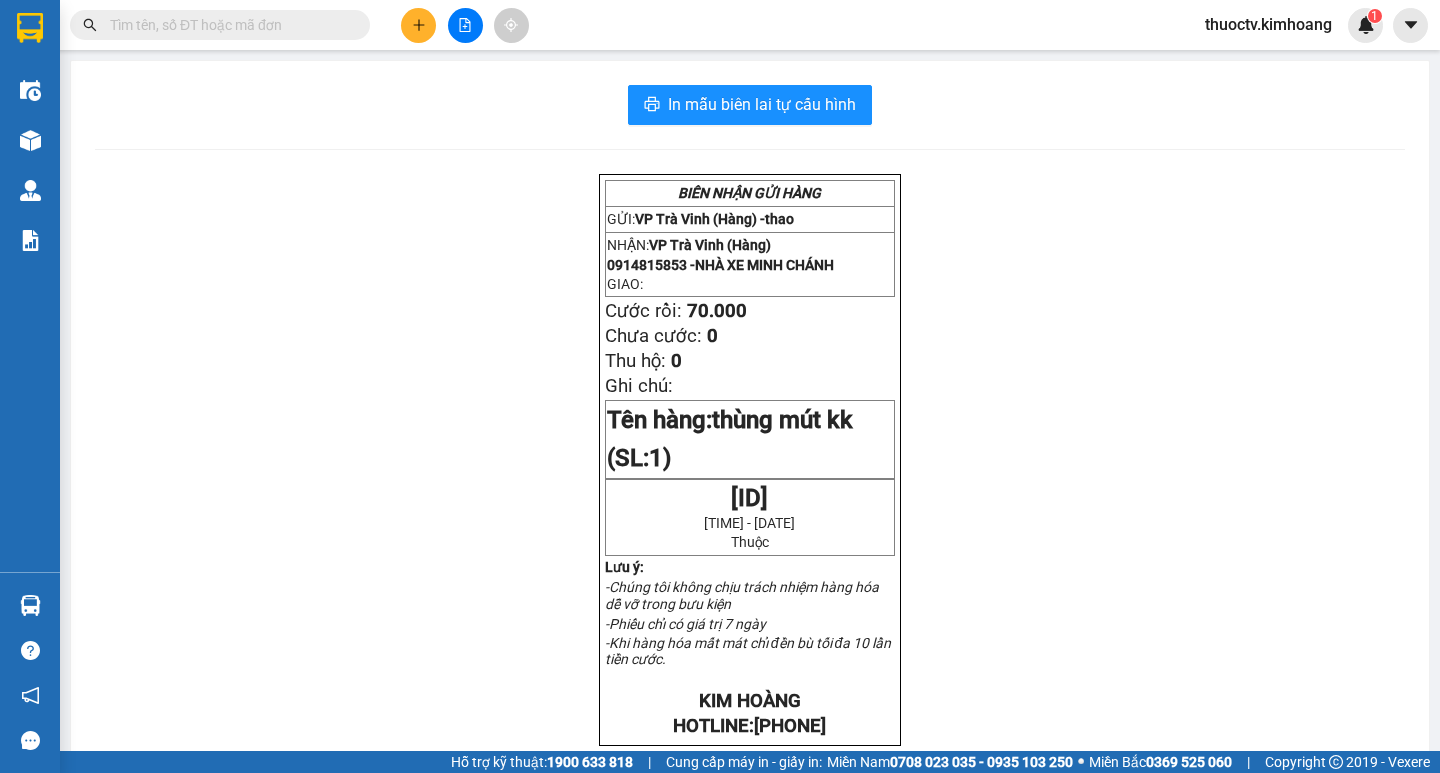 click at bounding box center [228, 25] 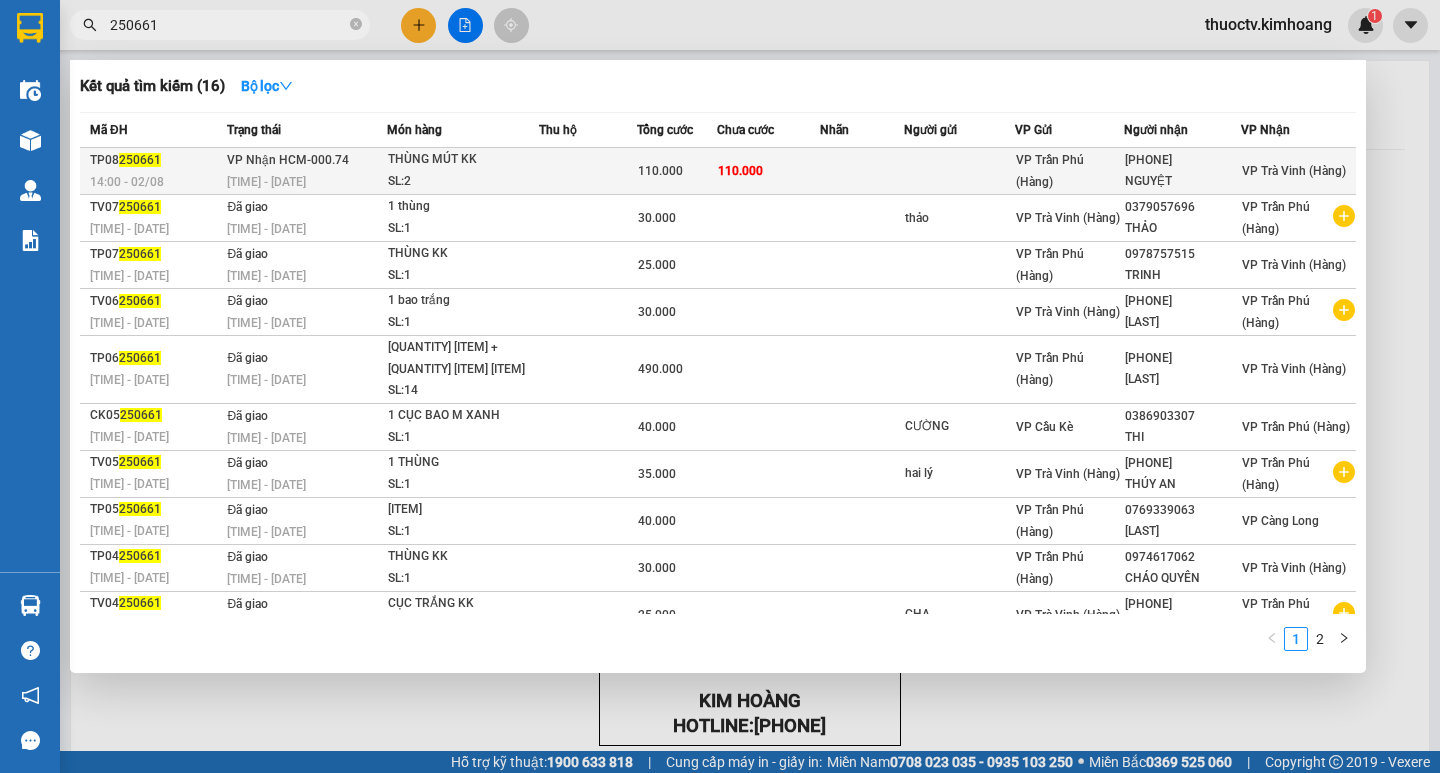 type on "250661" 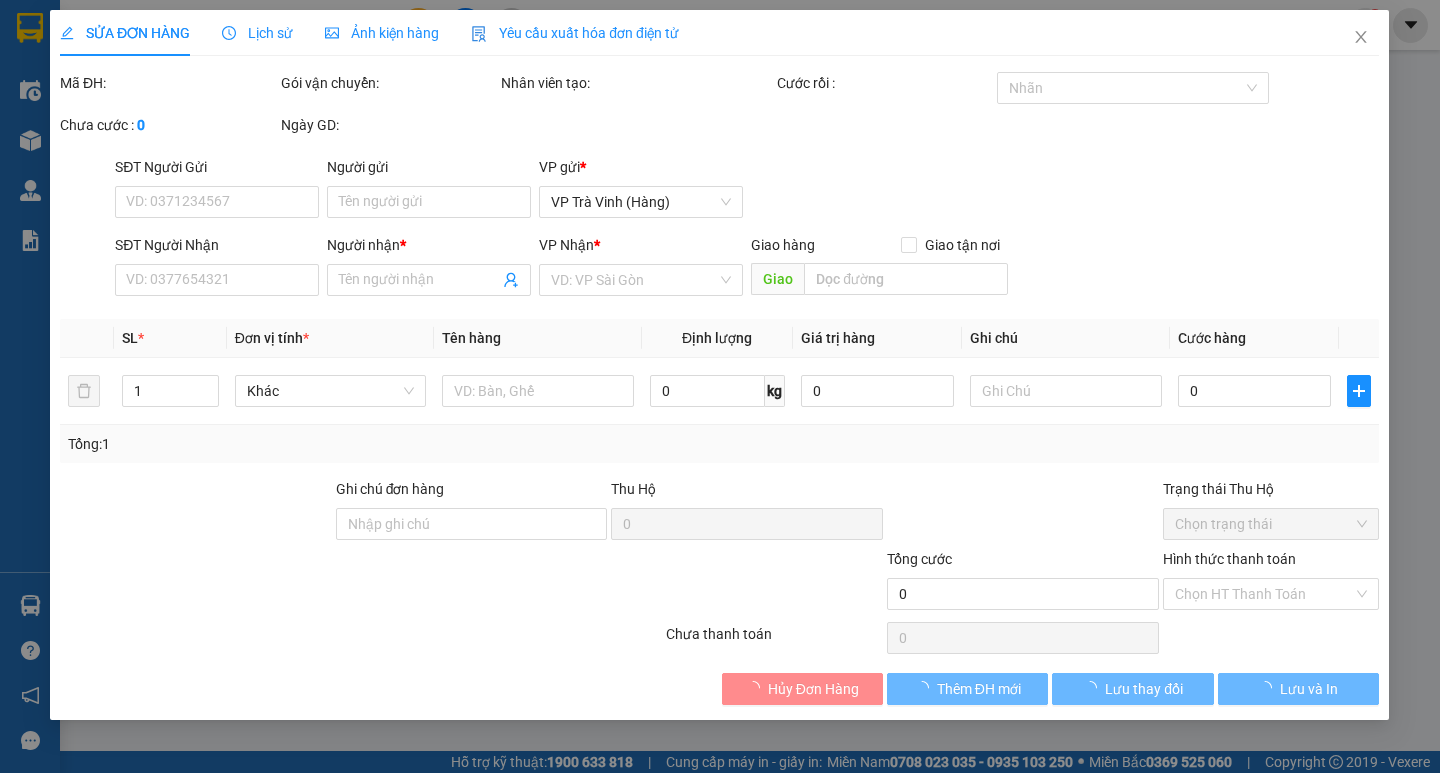 type on "[PHONE]" 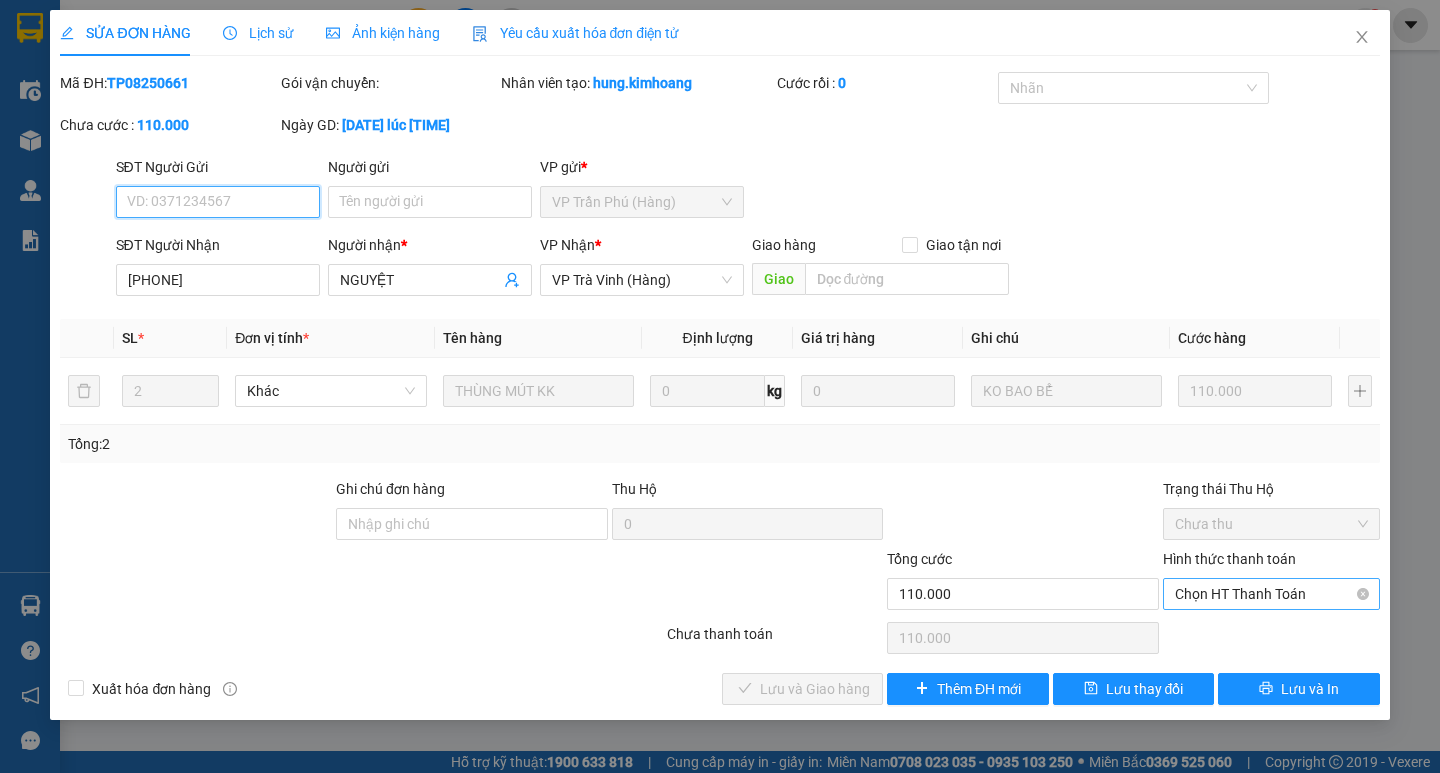 click on "Chọn HT Thanh Toán" at bounding box center (1271, 594) 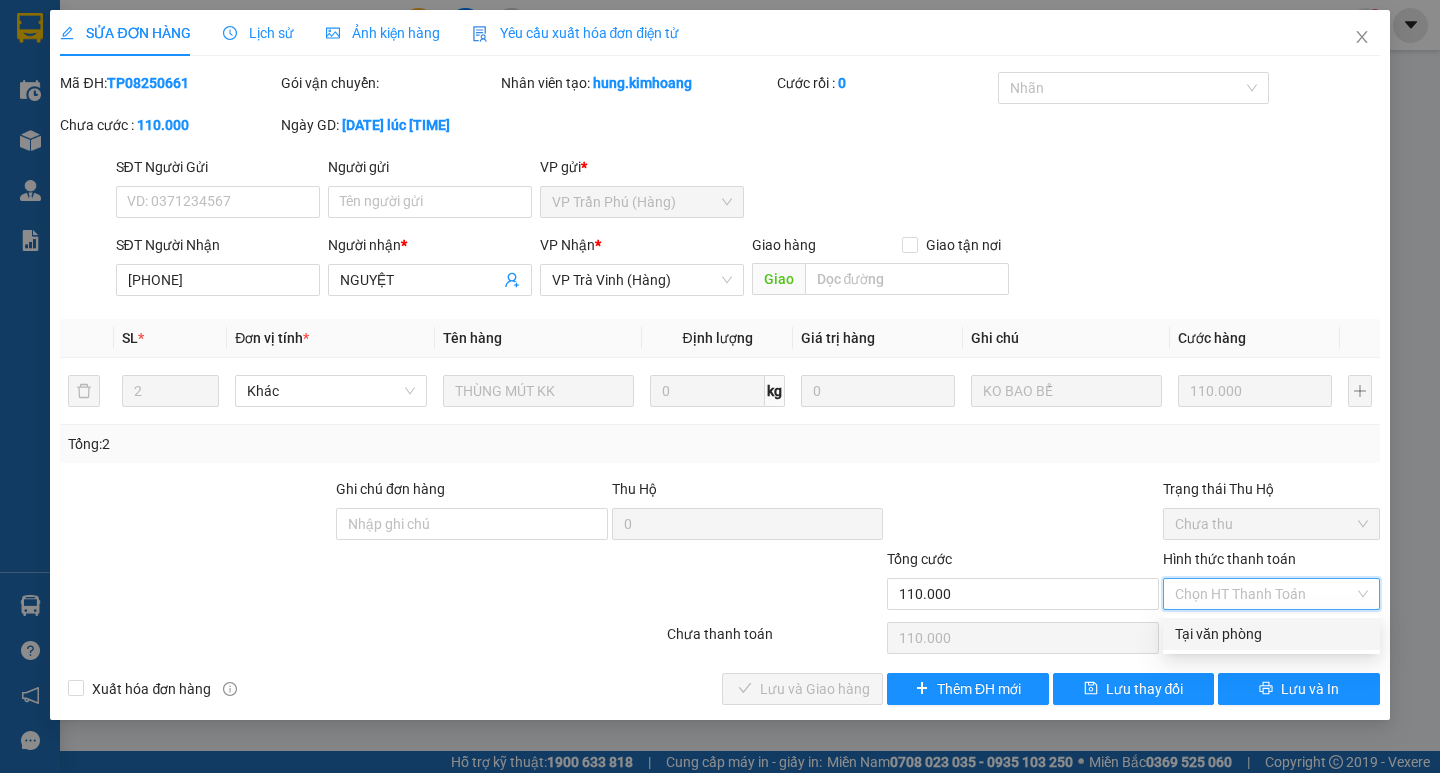 click on "Tại văn phòng" at bounding box center [1271, 634] 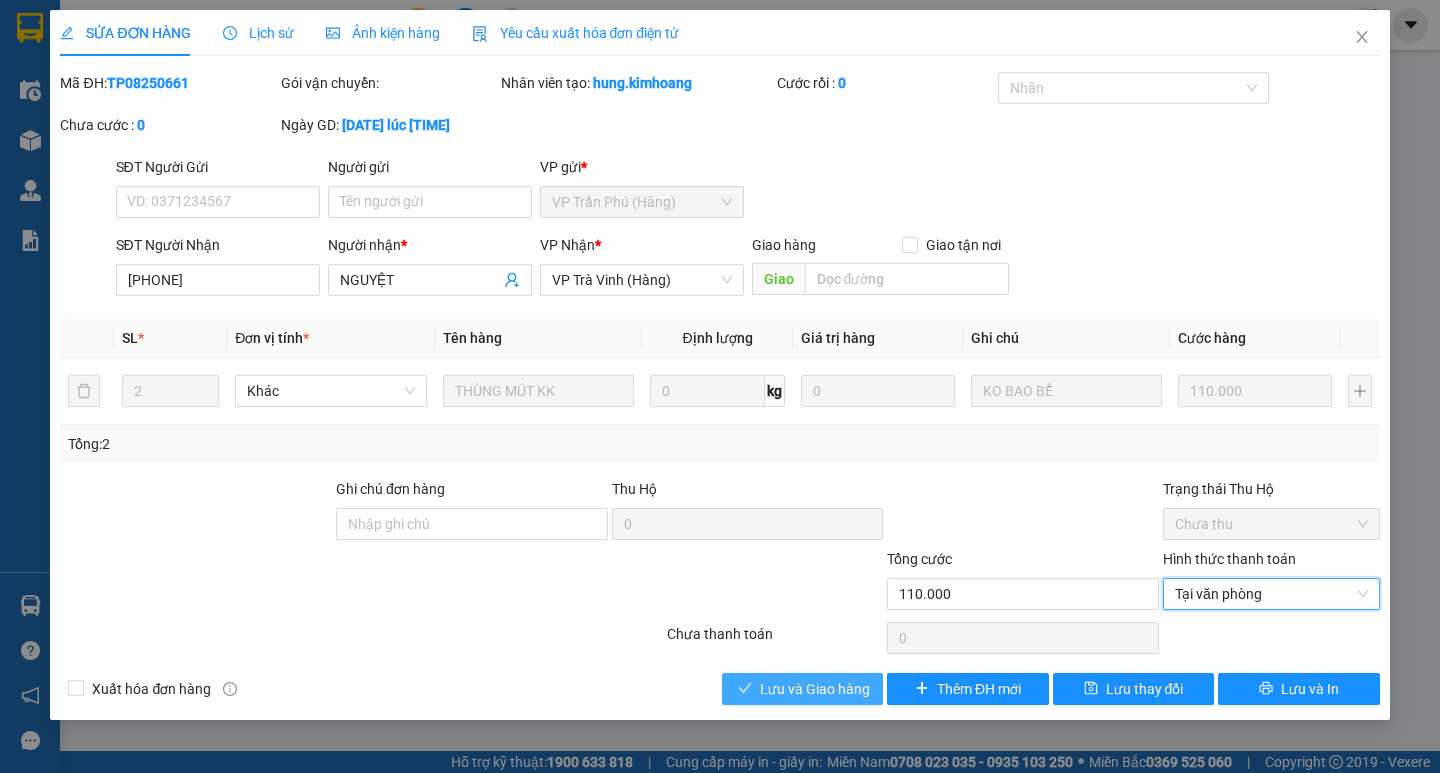 click on "Lưu và Giao hàng" at bounding box center [815, 689] 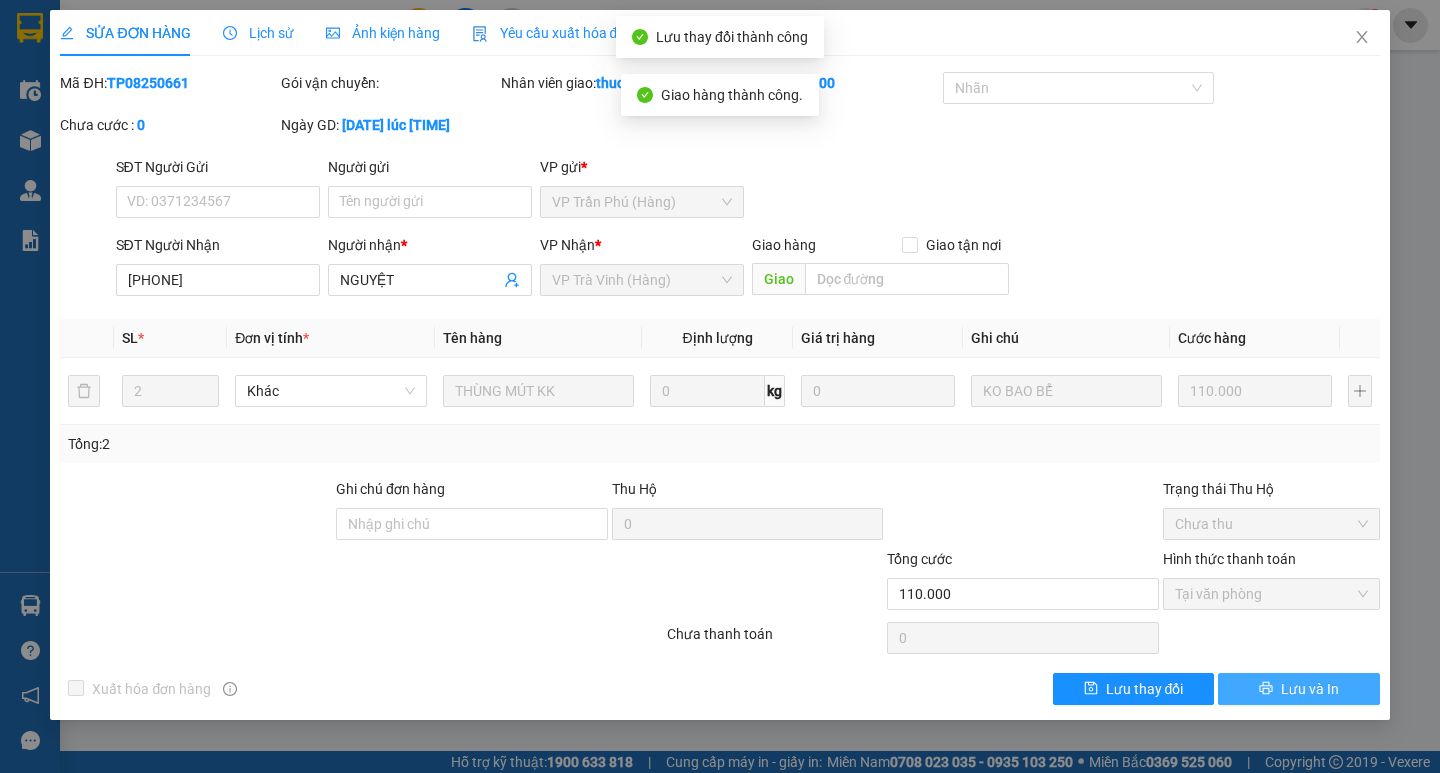 click on "Lưu và In" at bounding box center (1310, 689) 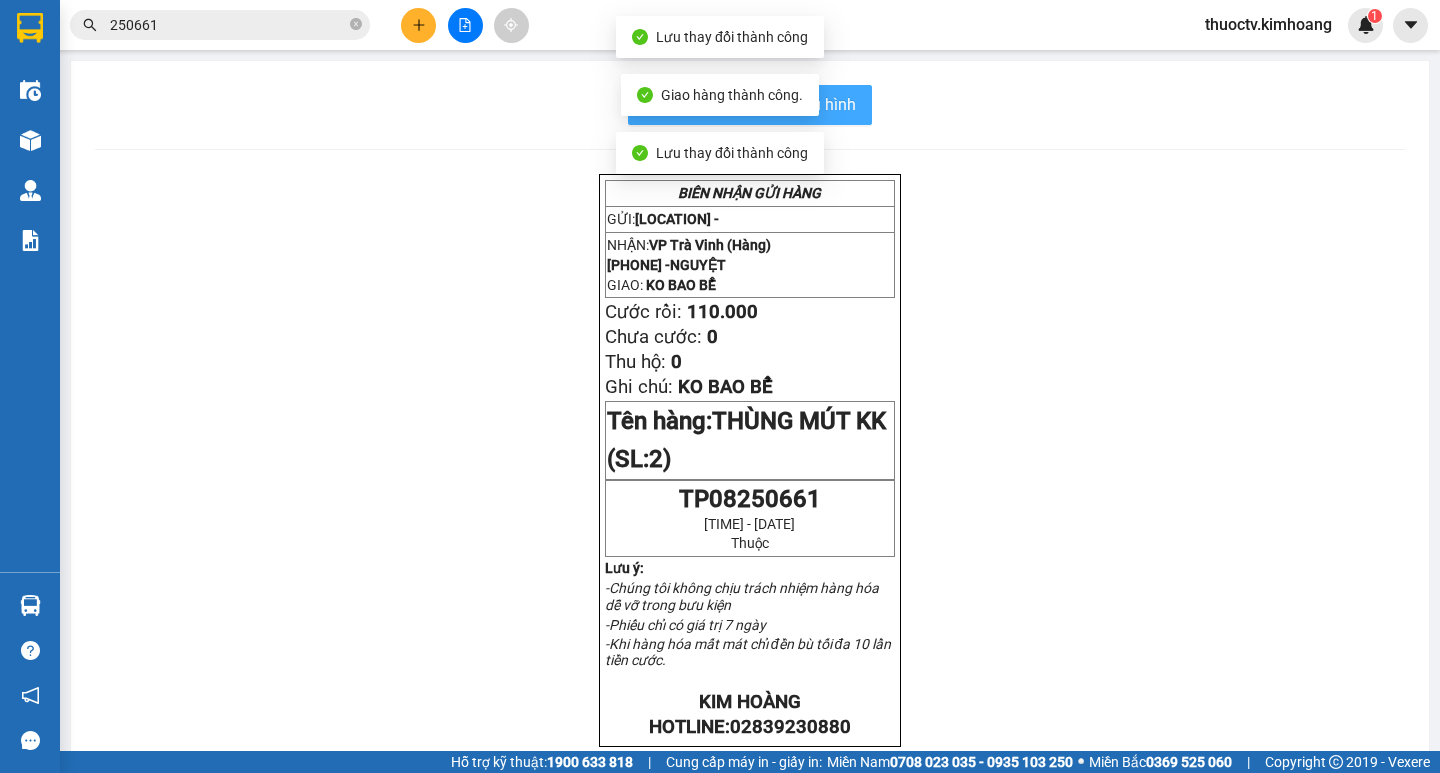 click on "In mẫu biên lai tự cấu hình" at bounding box center [762, 104] 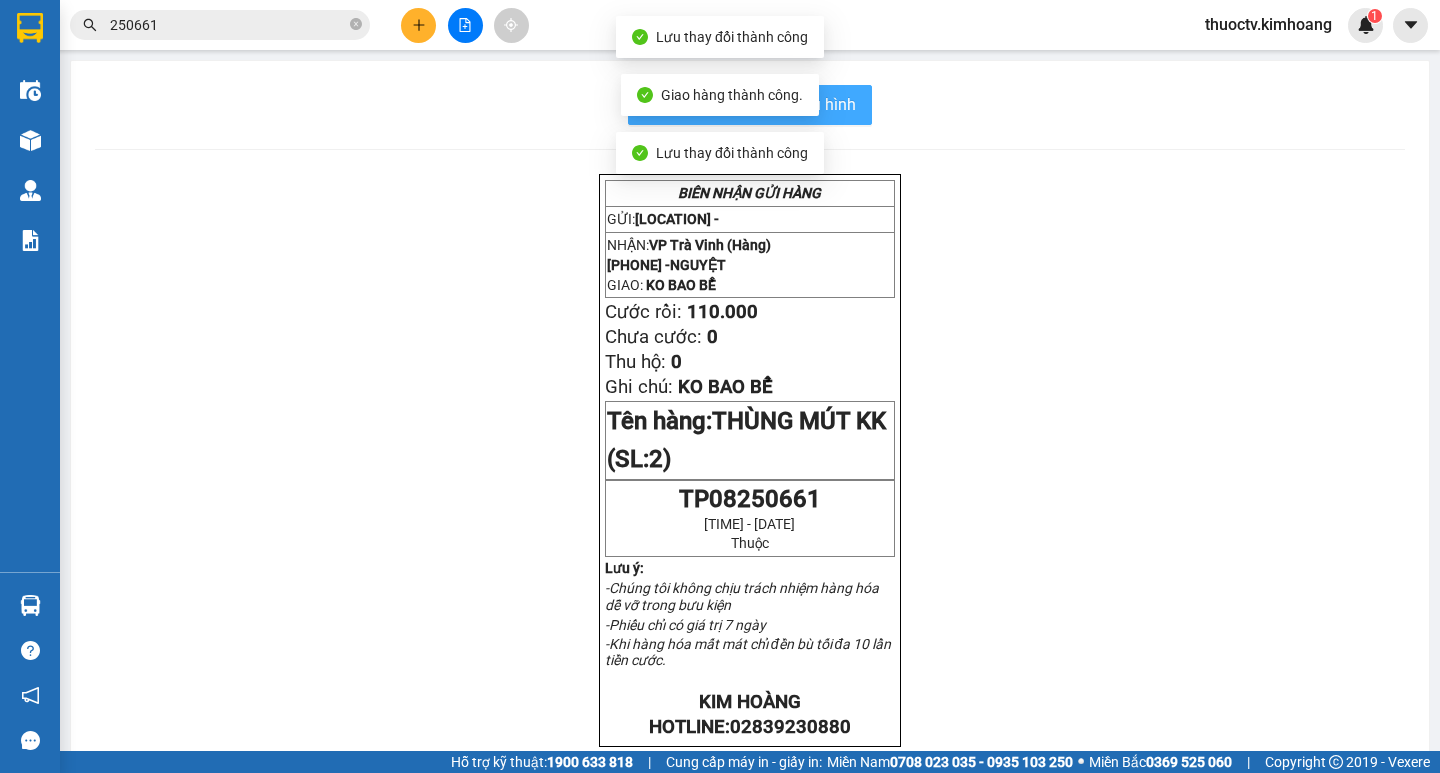 scroll, scrollTop: 0, scrollLeft: 0, axis: both 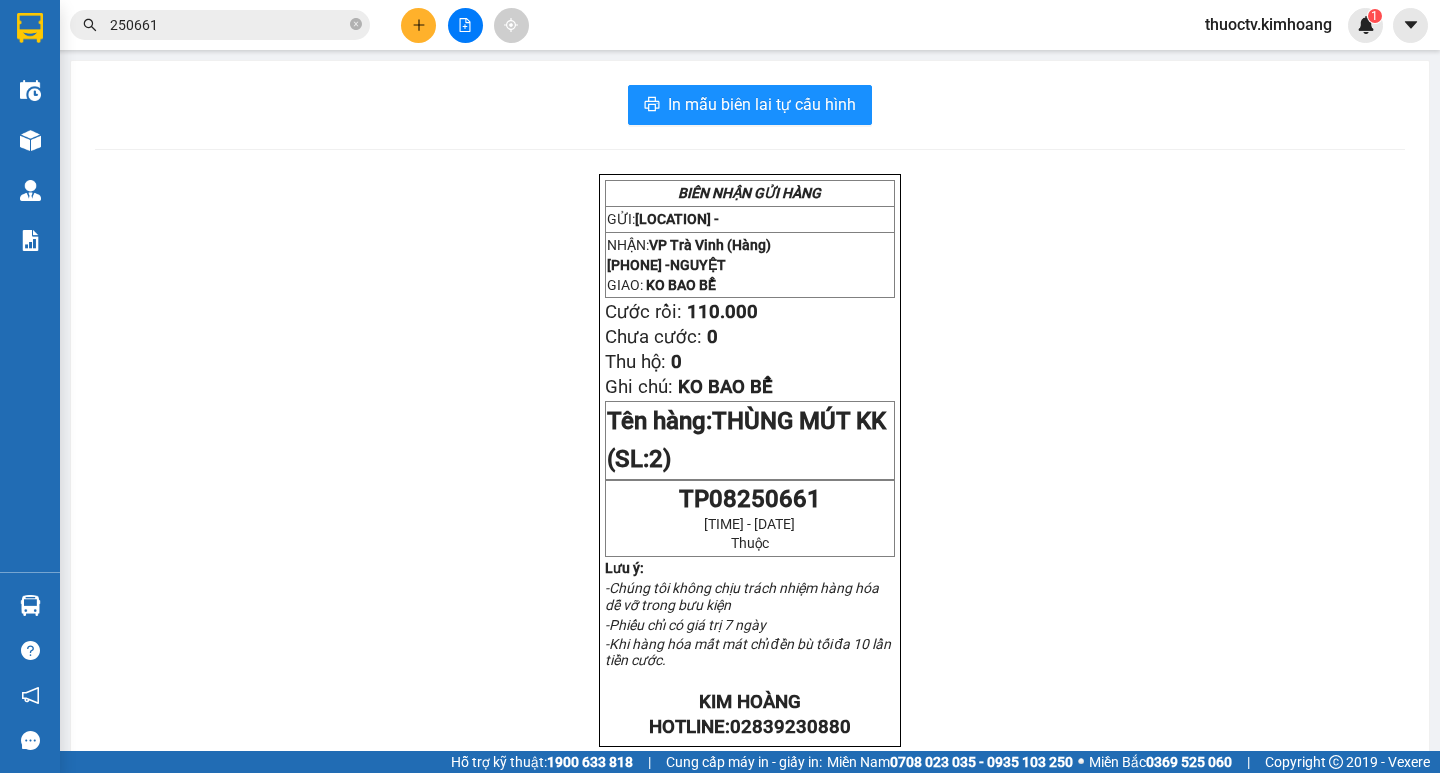 click on "250661" at bounding box center (228, 25) 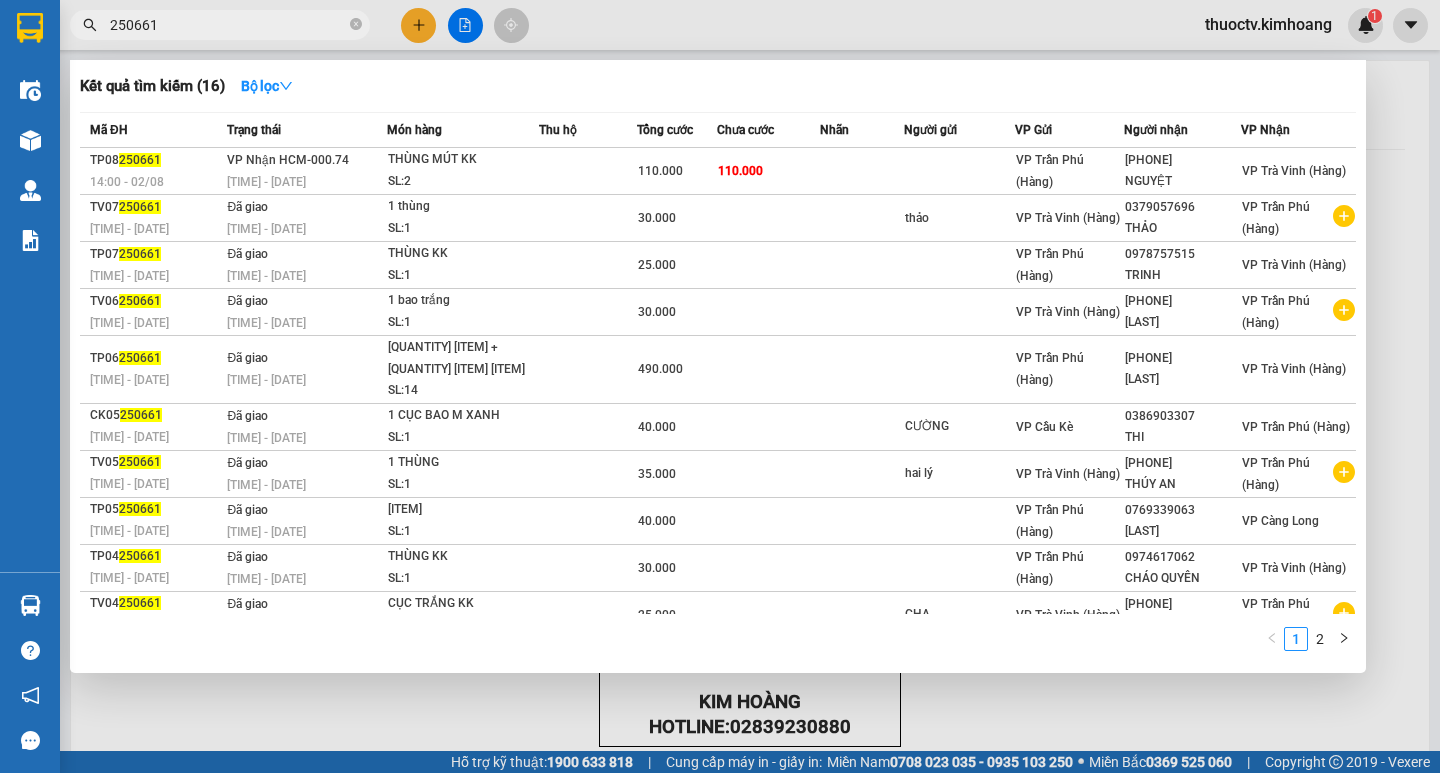 click on "250661" at bounding box center [228, 25] 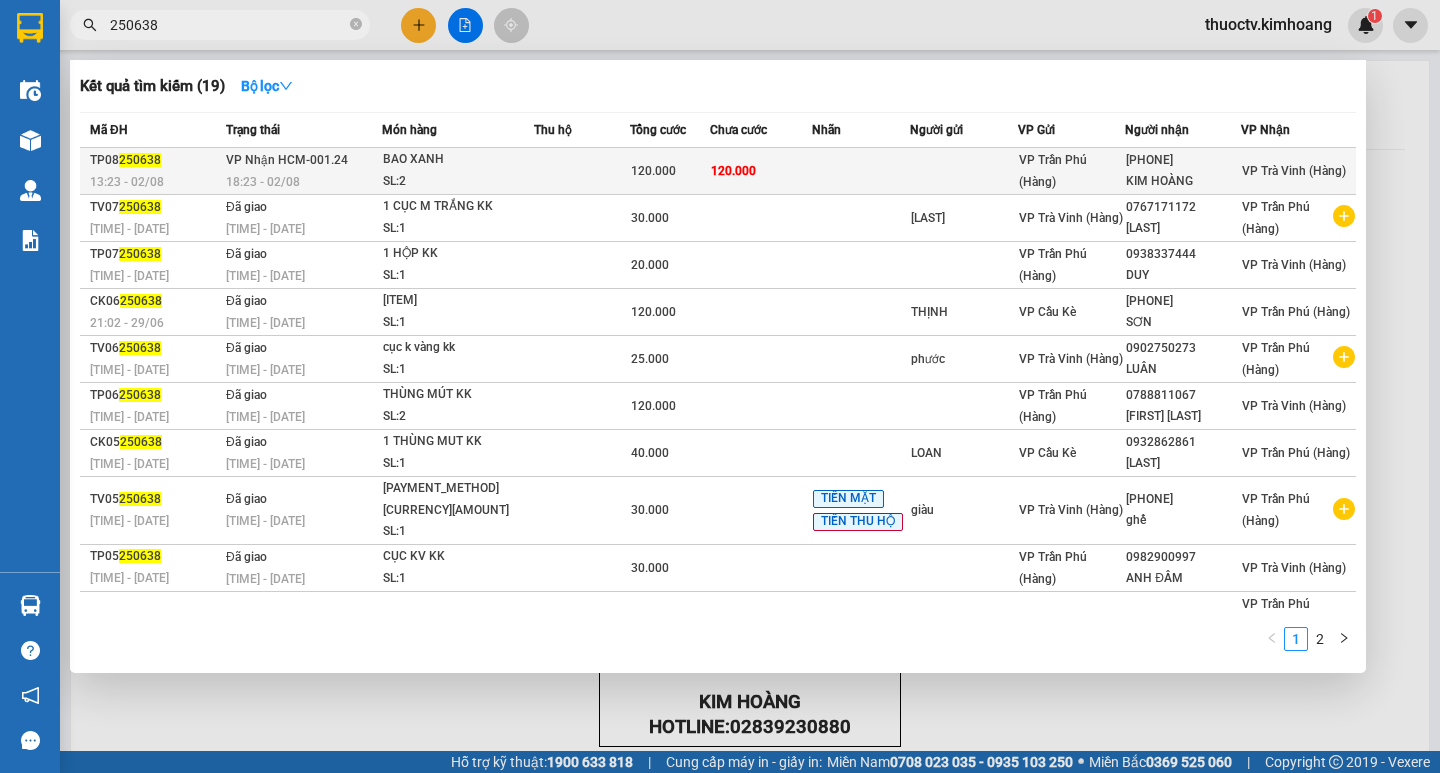 type on "250638" 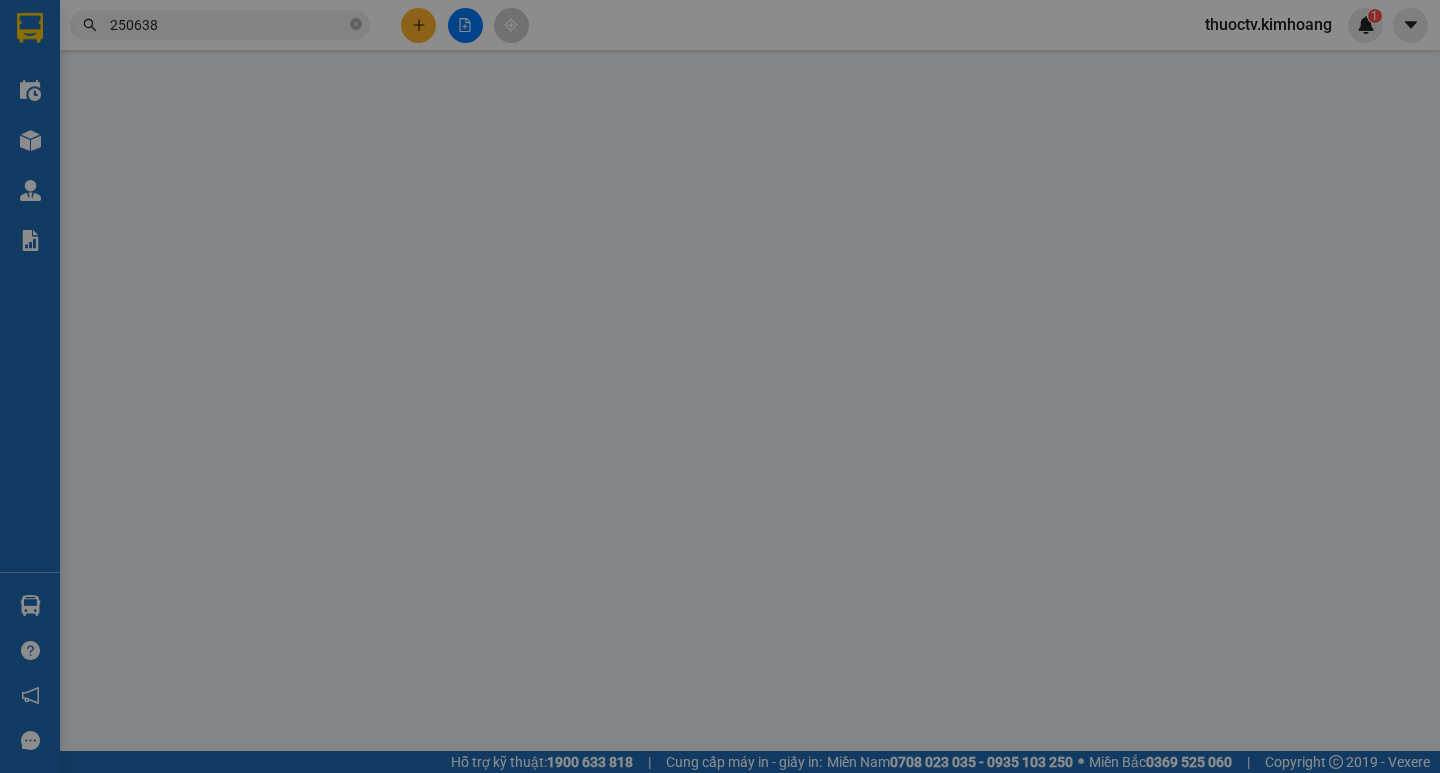 type on "[PHONE]" 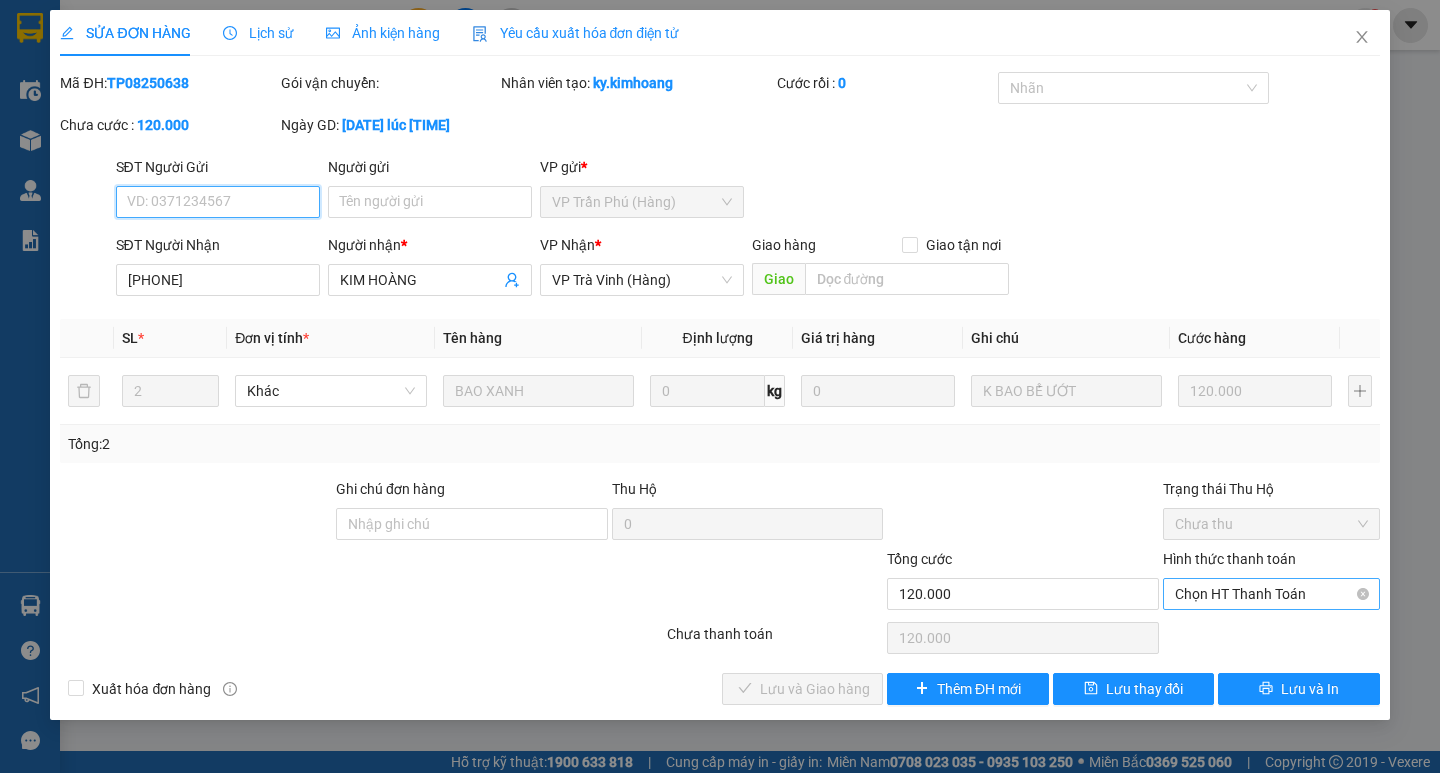 click on "Chọn HT Thanh Toán" at bounding box center [1271, 594] 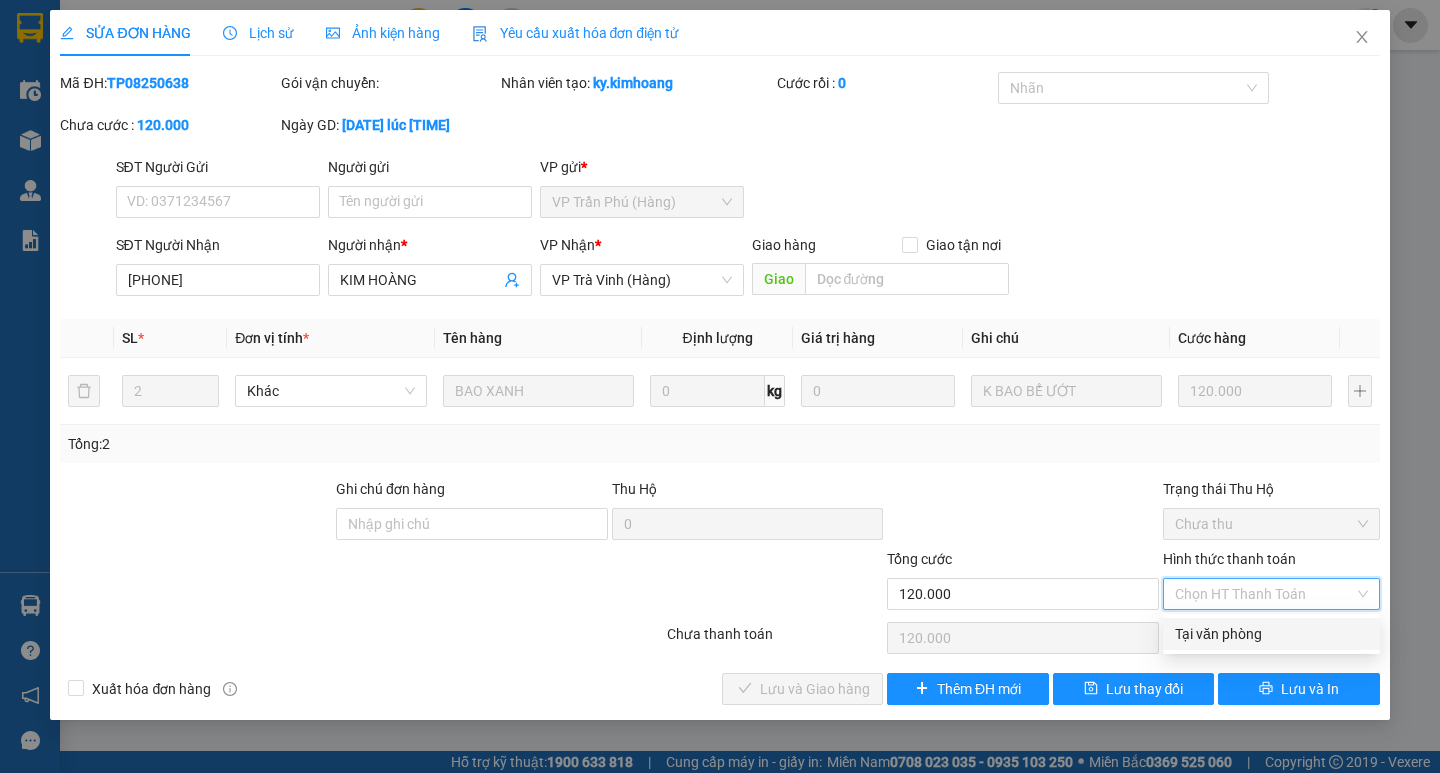 click on "Tại văn phòng" at bounding box center (1271, 634) 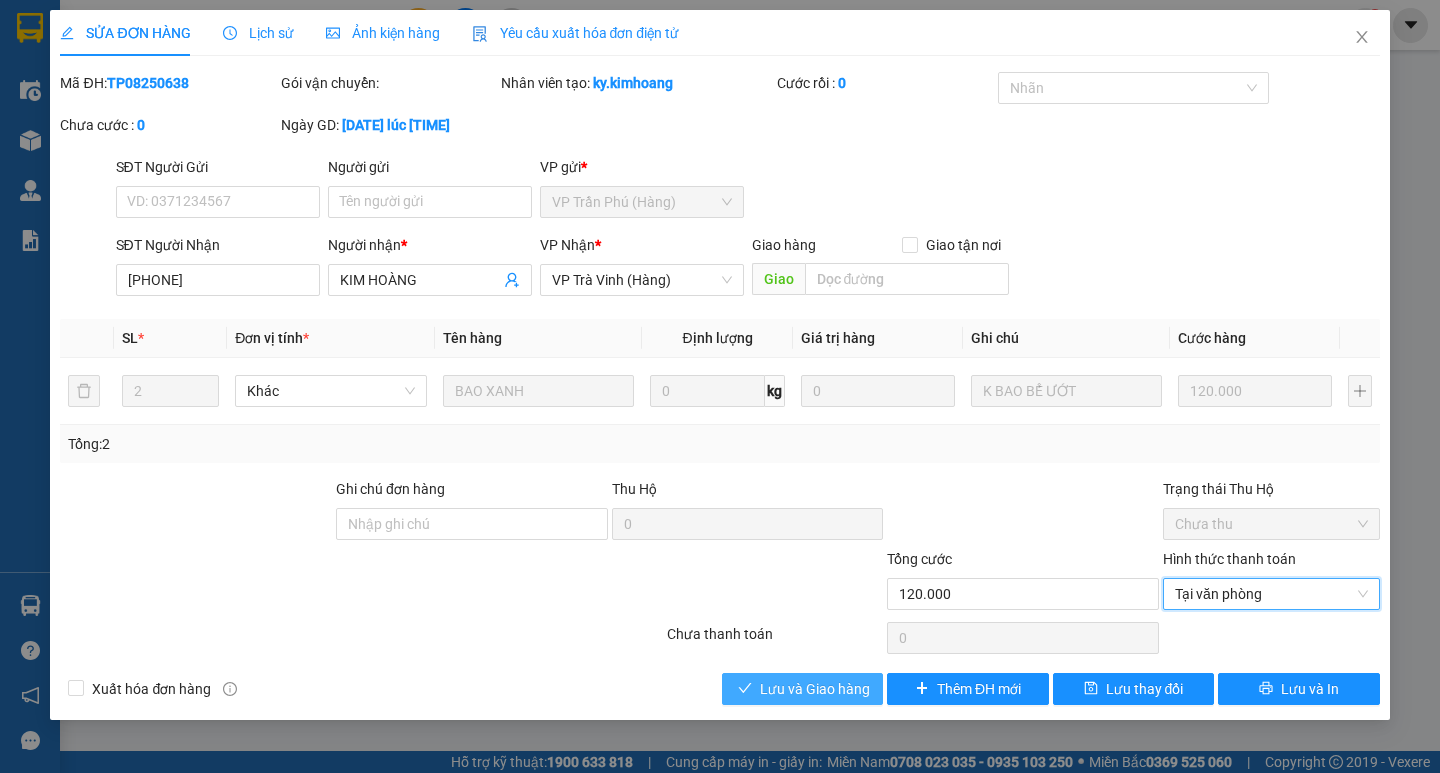drag, startPoint x: 786, startPoint y: 686, endPoint x: 834, endPoint y: 683, distance: 48.09366 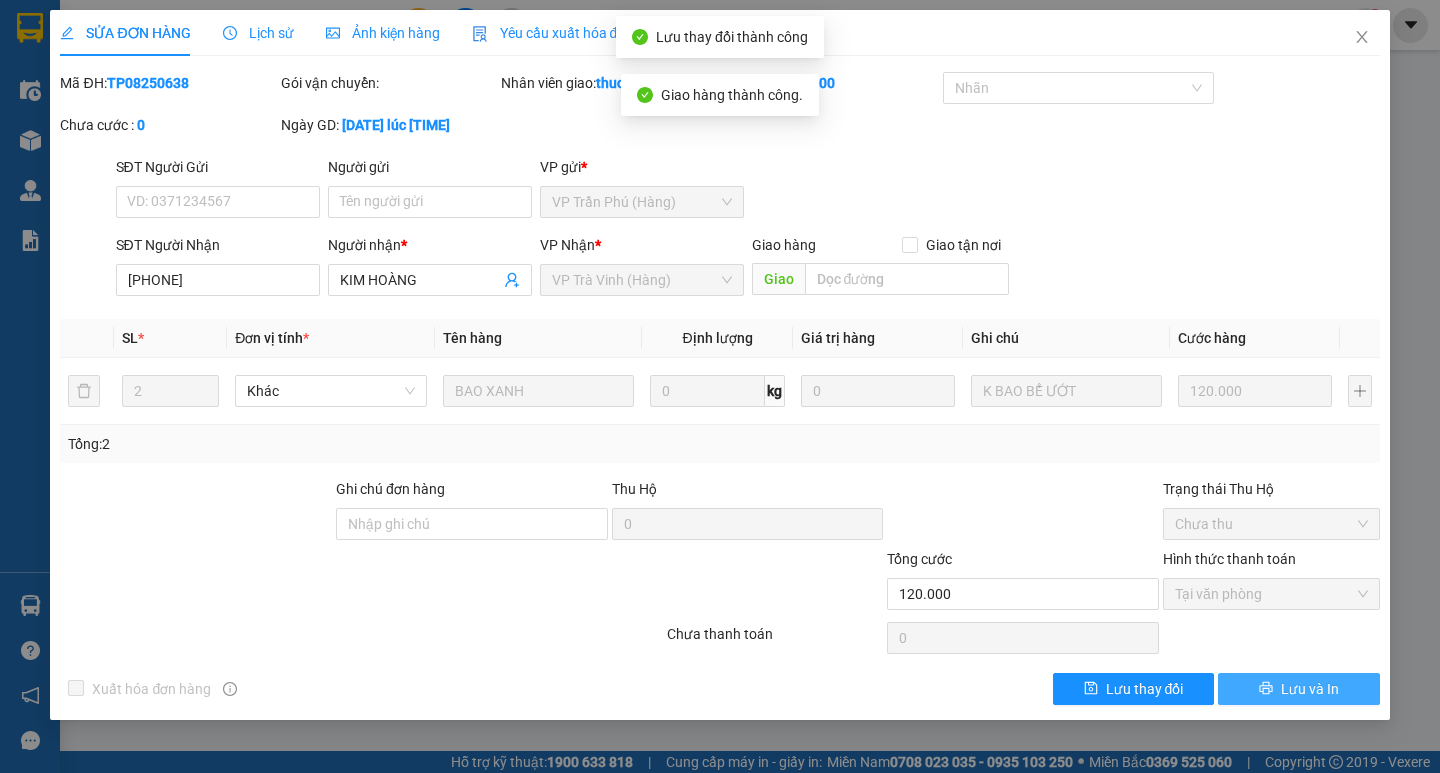 click on "Lưu và In" at bounding box center [1310, 689] 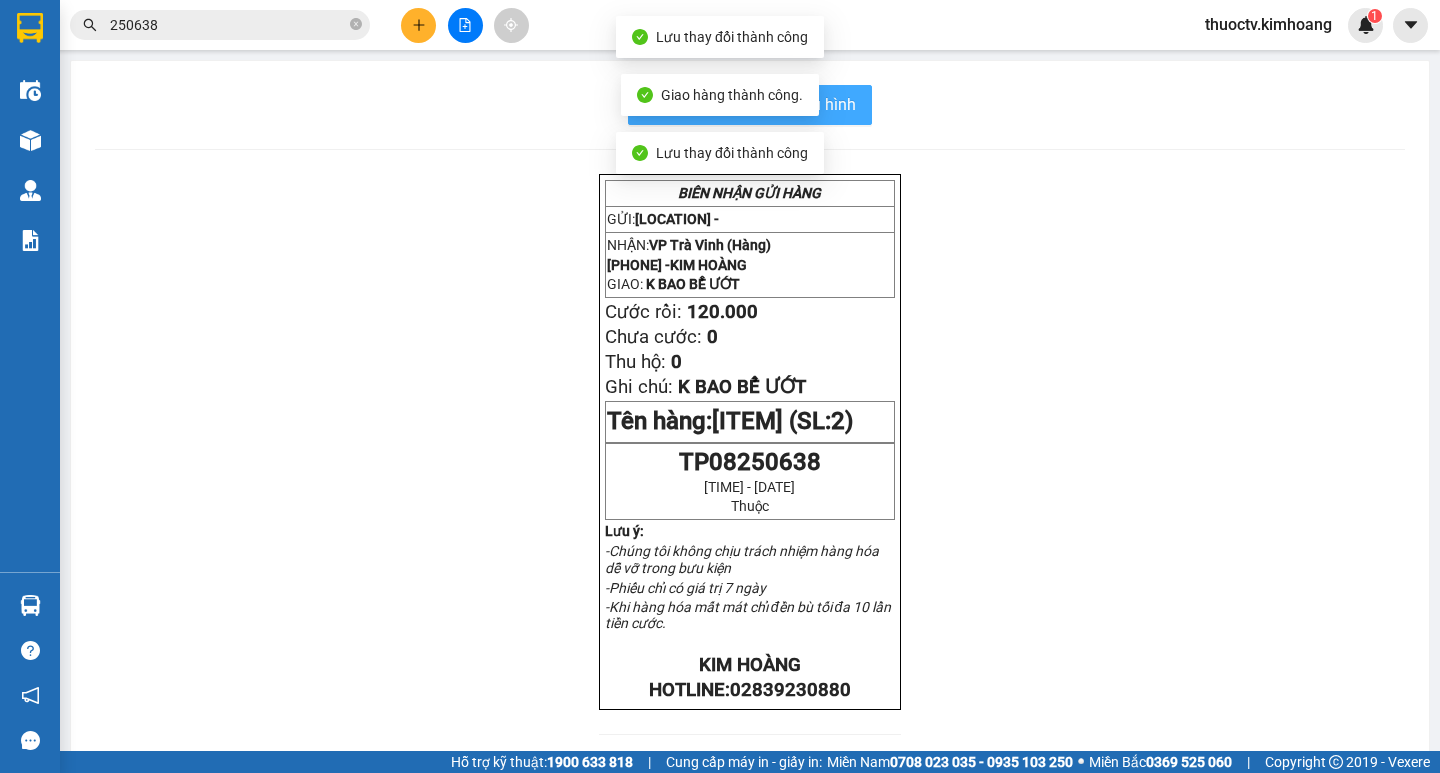 click on "In mẫu biên lai tự cấu hình" at bounding box center (762, 104) 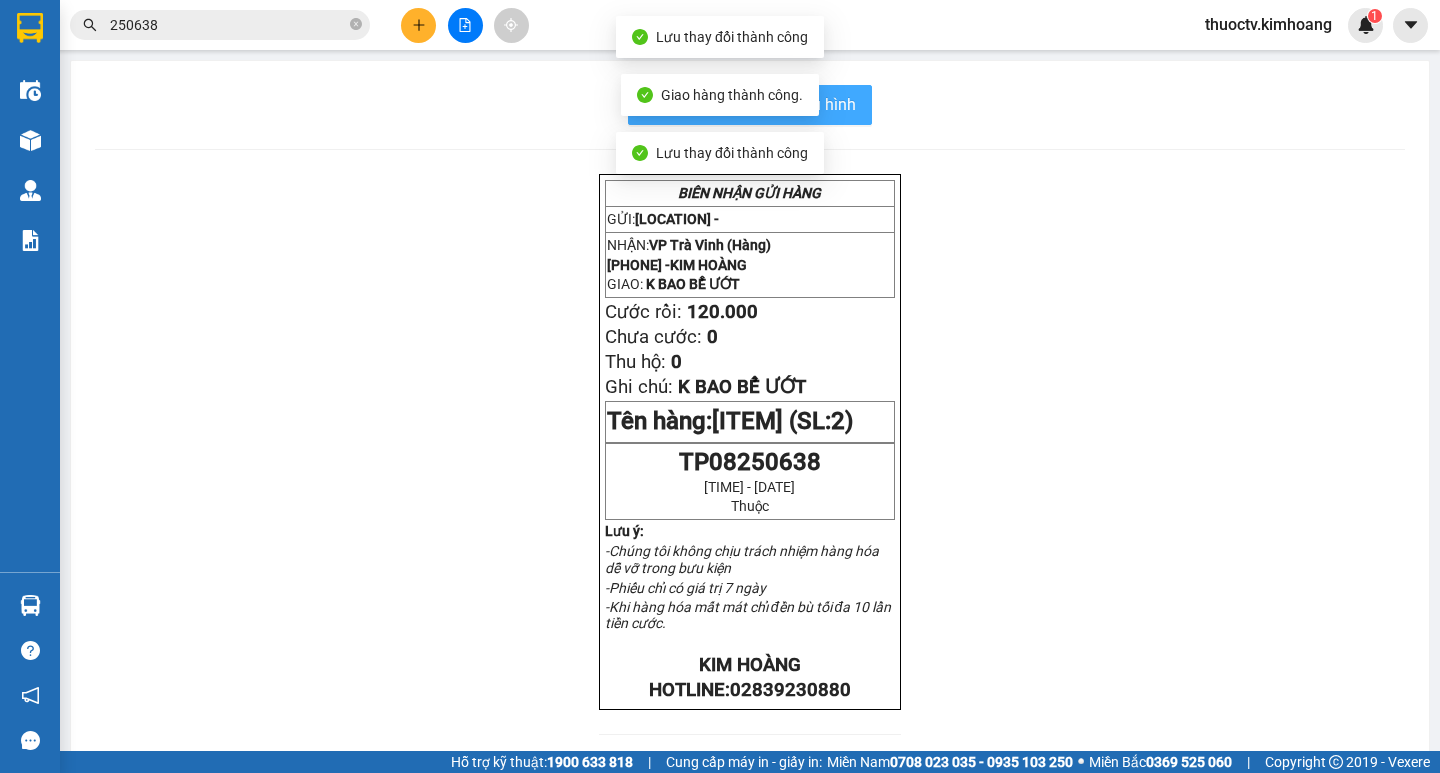 scroll, scrollTop: 0, scrollLeft: 0, axis: both 